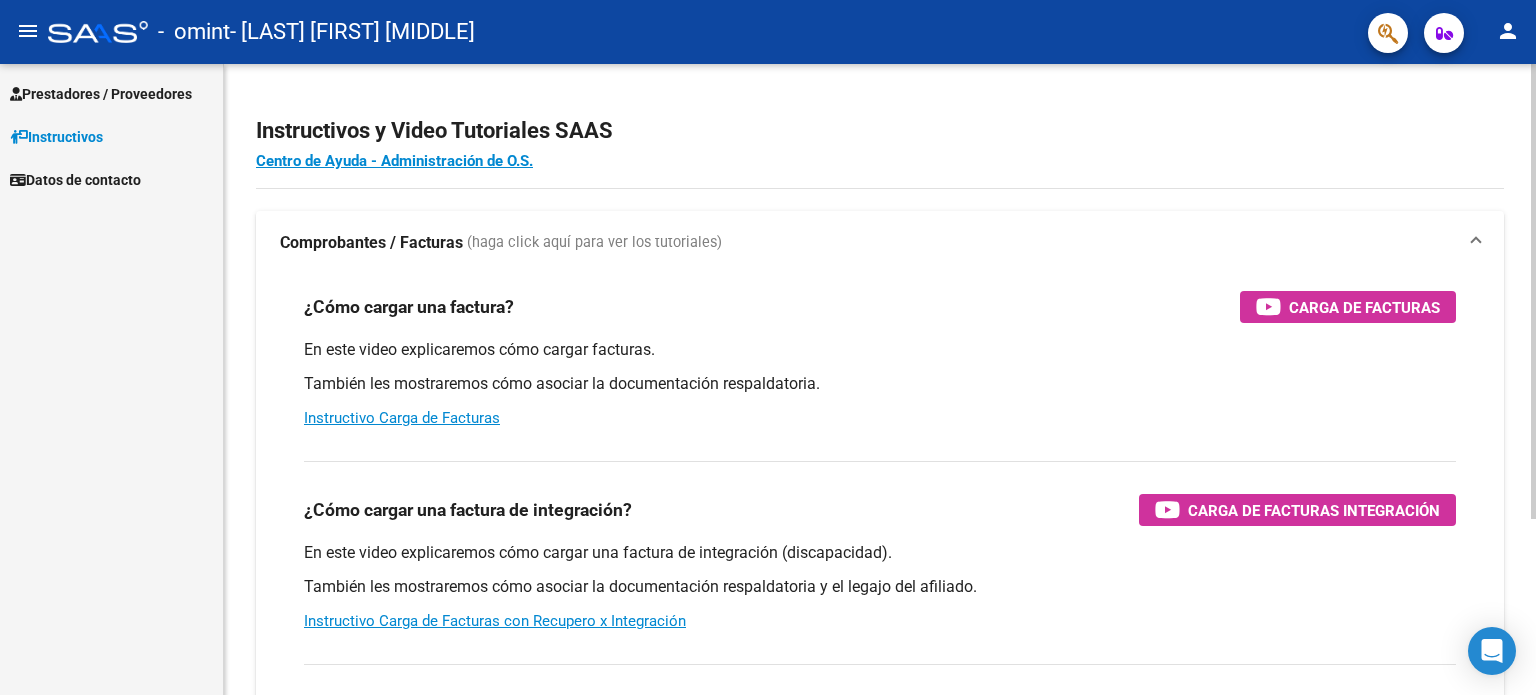 scroll, scrollTop: 0, scrollLeft: 0, axis: both 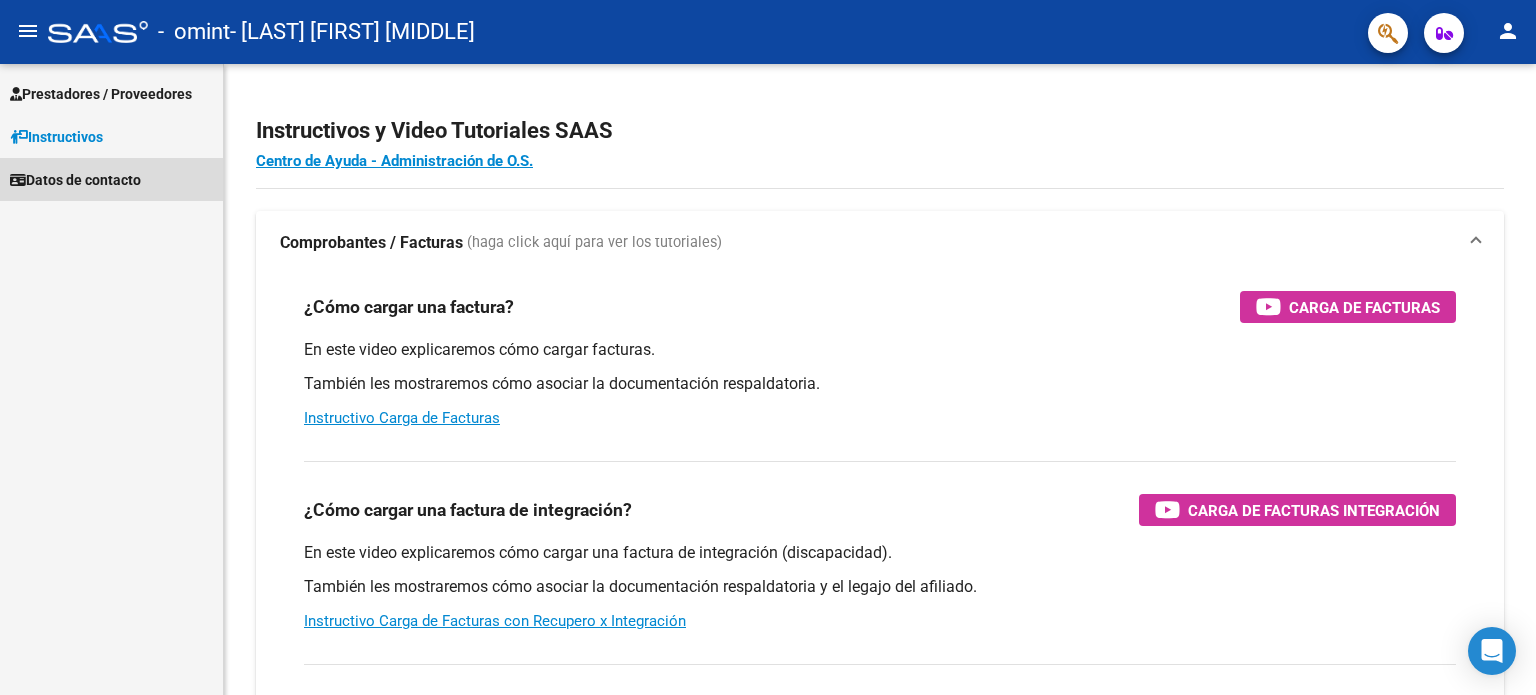 click on "Datos de contacto" at bounding box center (75, 180) 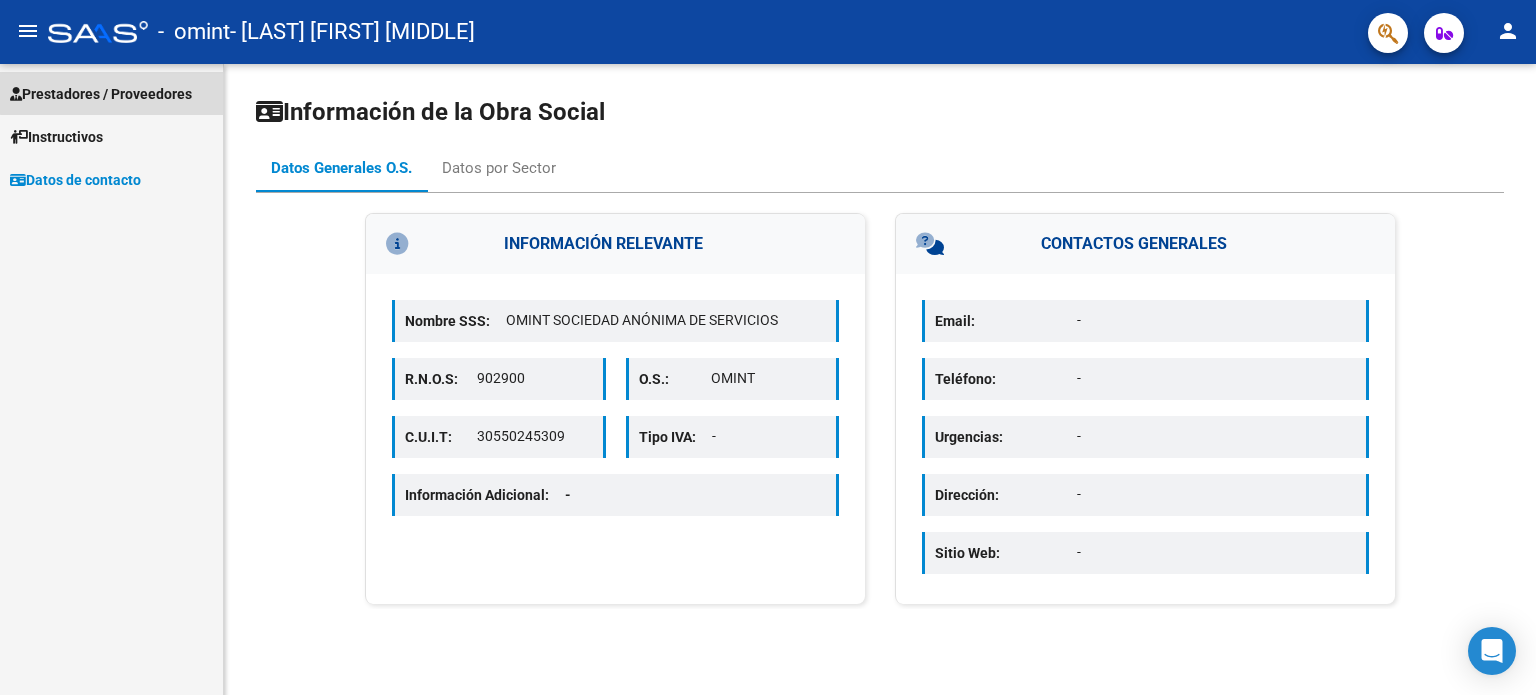 click on "Prestadores / Proveedores" at bounding box center [101, 94] 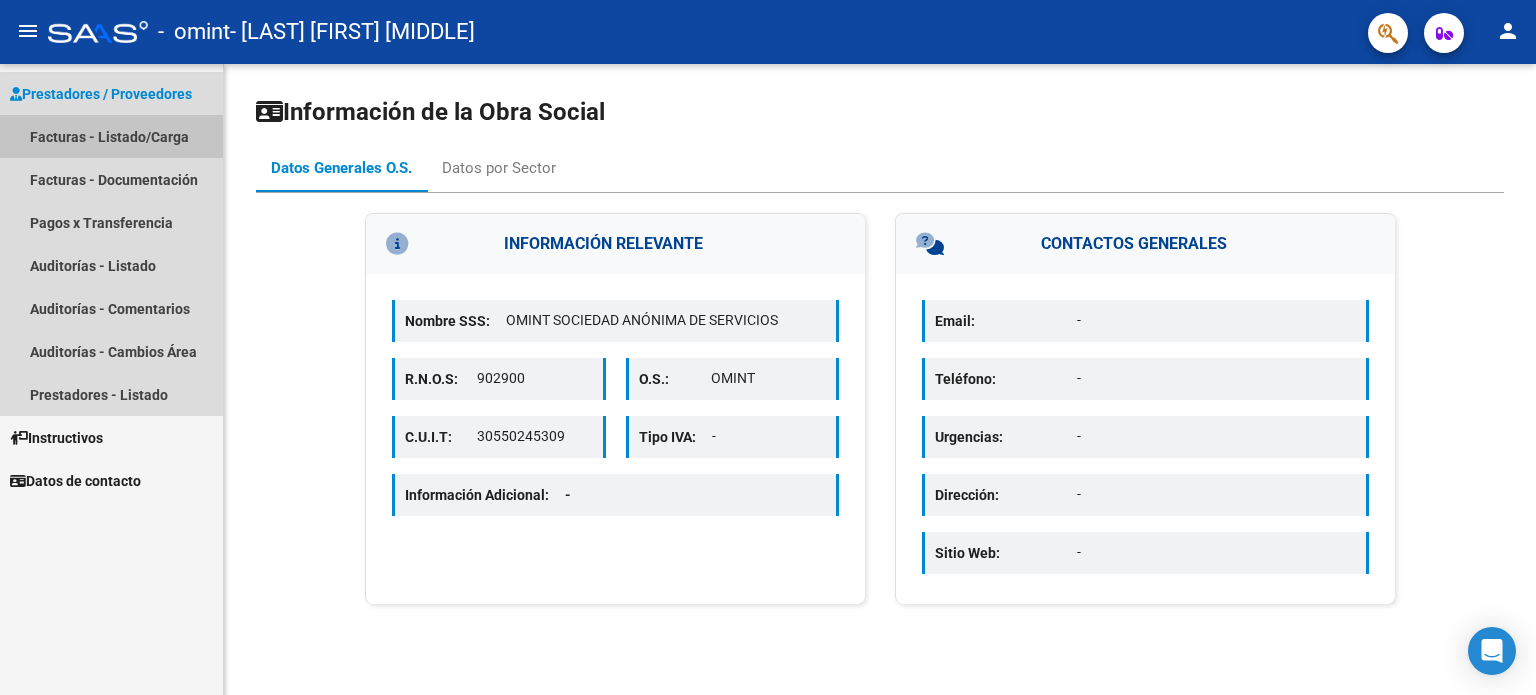 click on "Facturas - Listado/Carga" at bounding box center (111, 136) 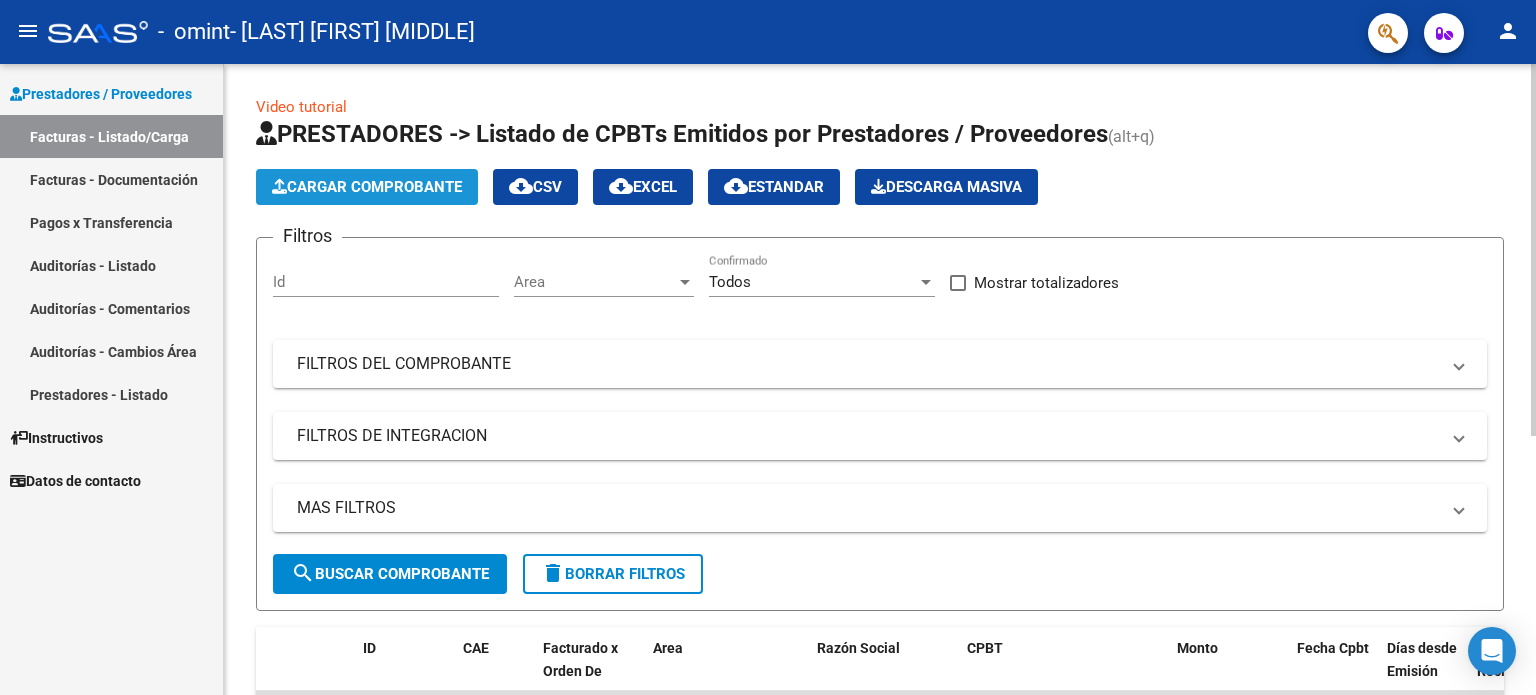 click on "Cargar Comprobante" 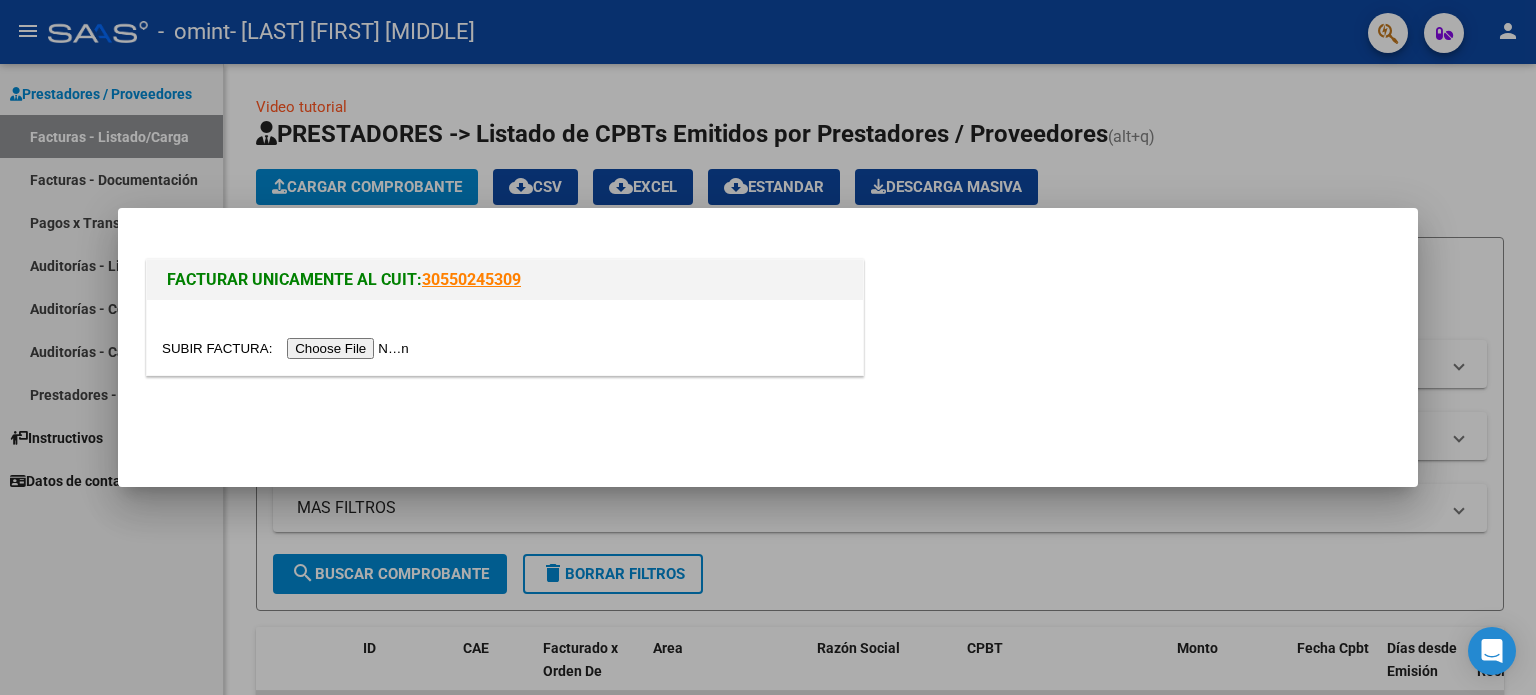click at bounding box center [288, 348] 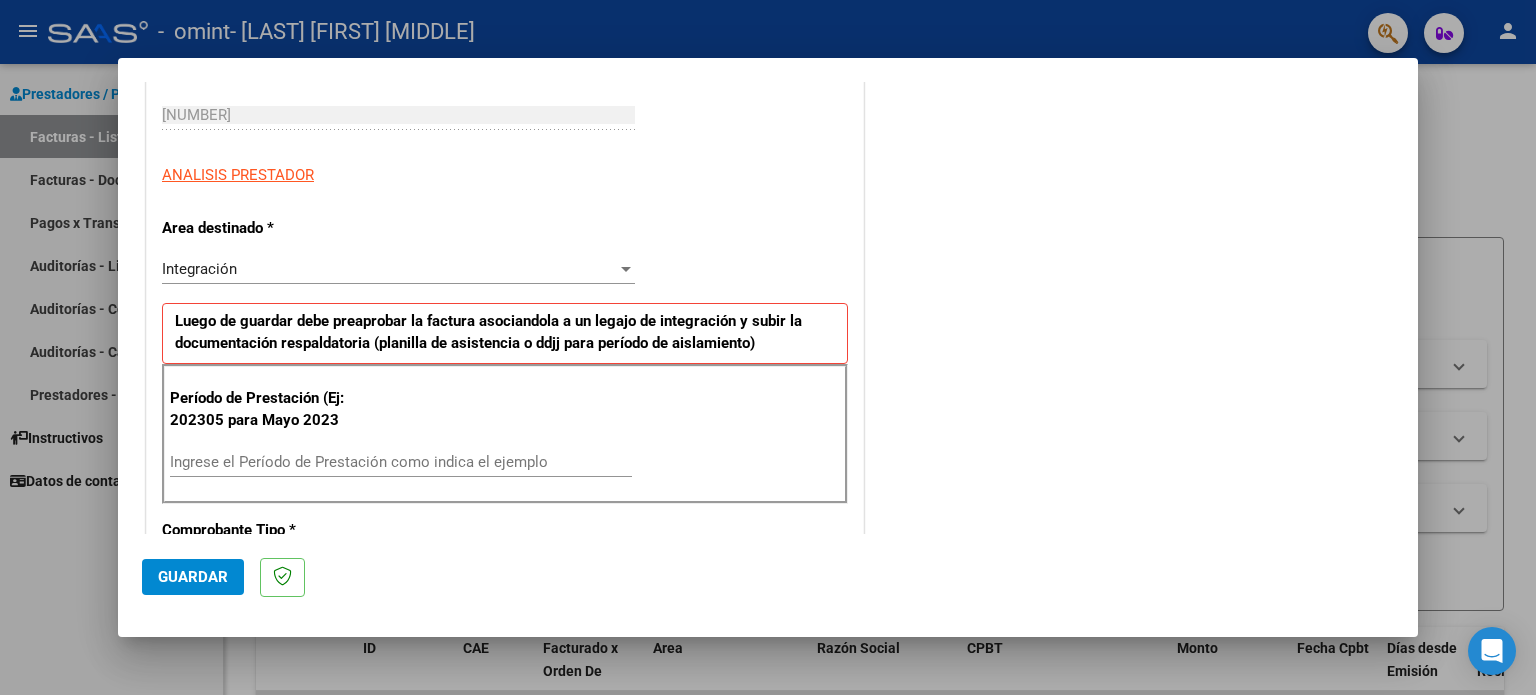 scroll, scrollTop: 400, scrollLeft: 0, axis: vertical 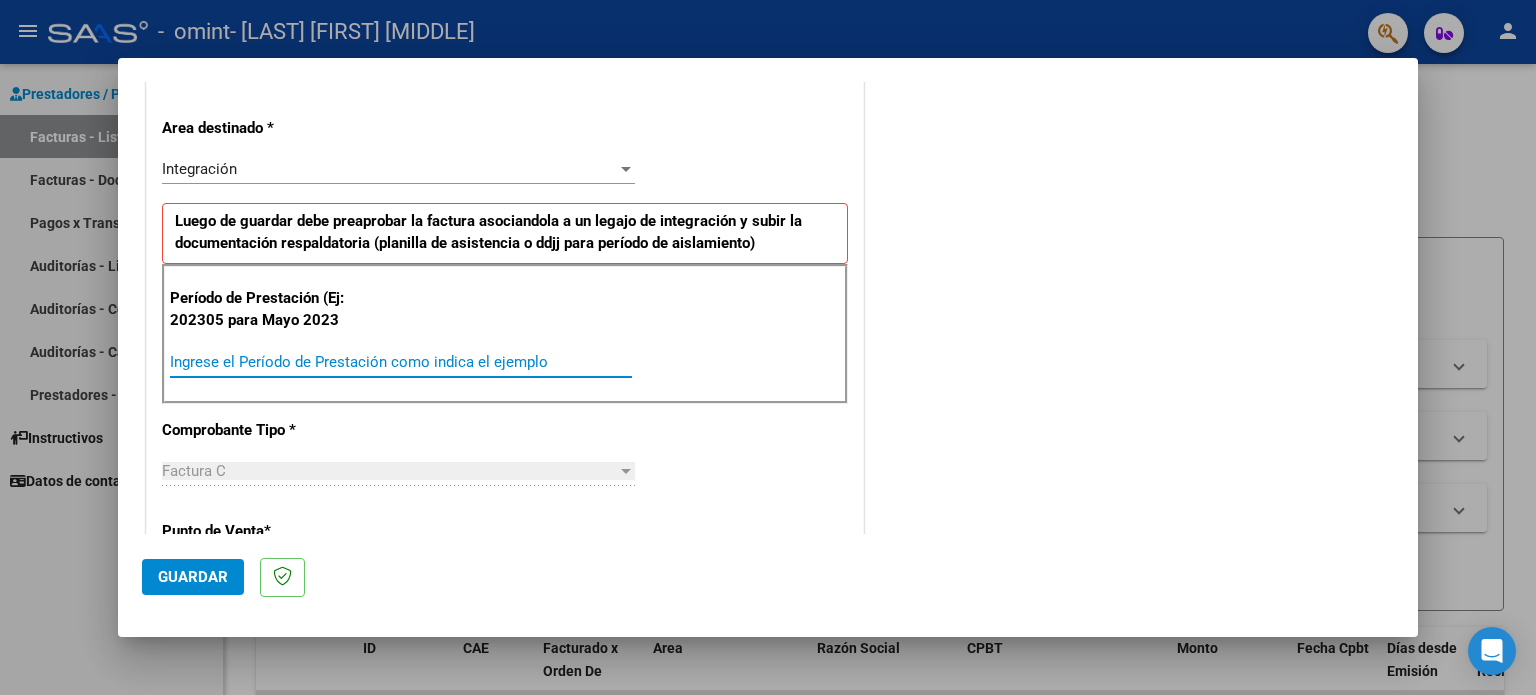 click on "Ingrese el Período de Prestación como indica el ejemplo" at bounding box center (401, 362) 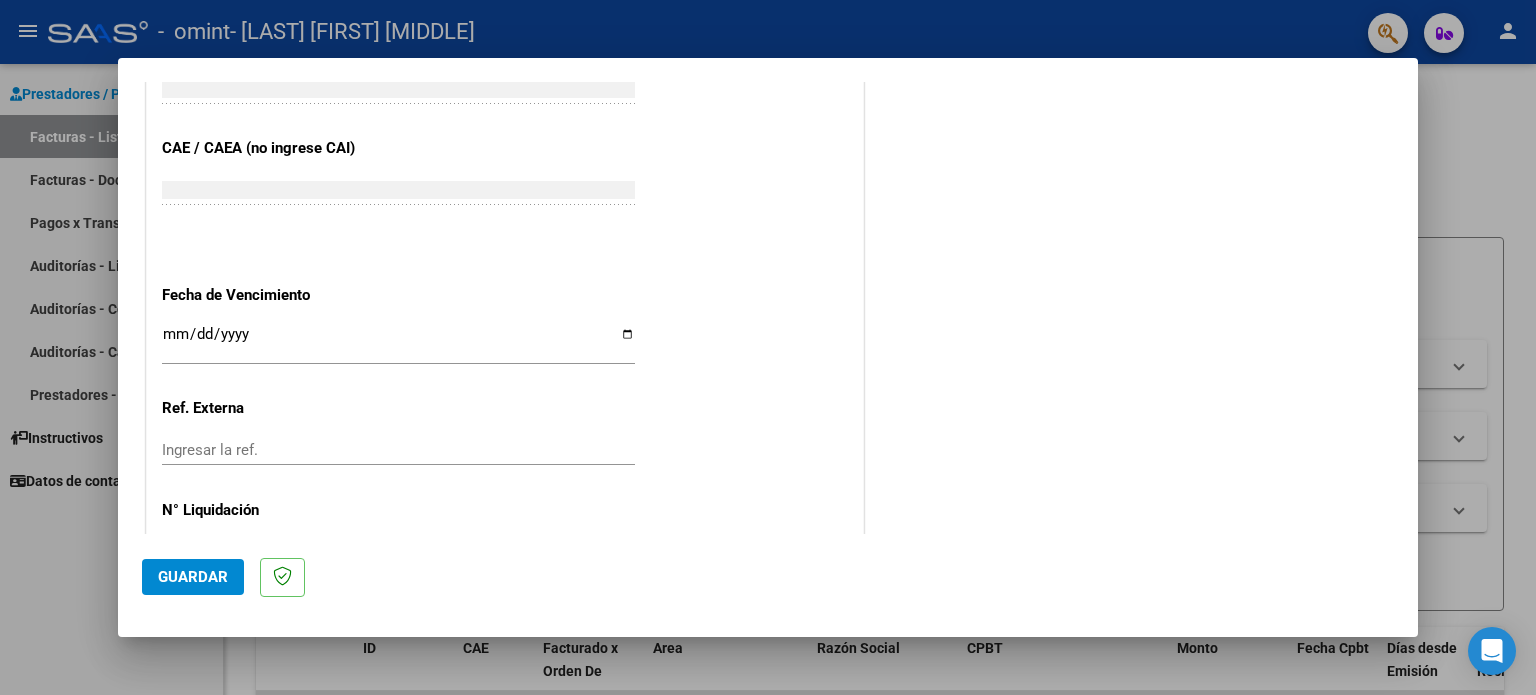 scroll, scrollTop: 1268, scrollLeft: 0, axis: vertical 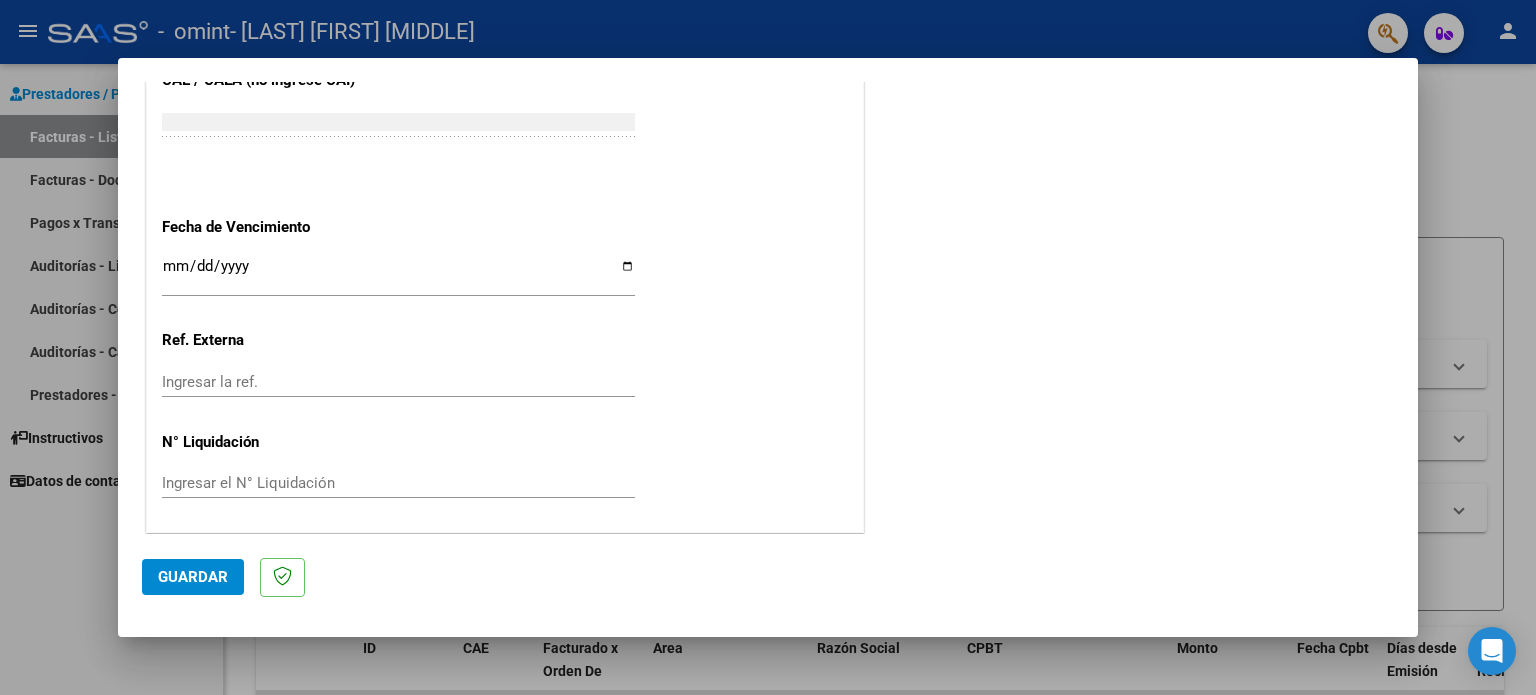 type on "202507" 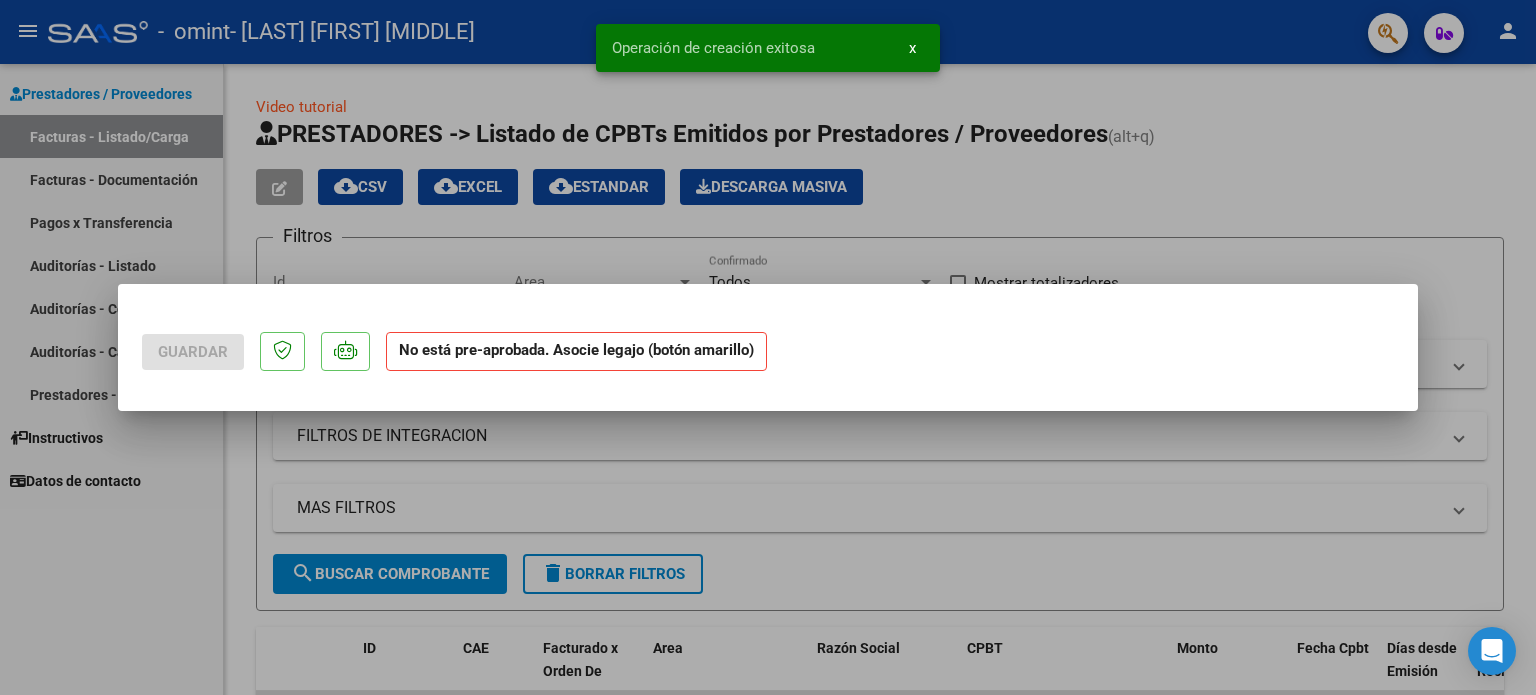 scroll, scrollTop: 0, scrollLeft: 0, axis: both 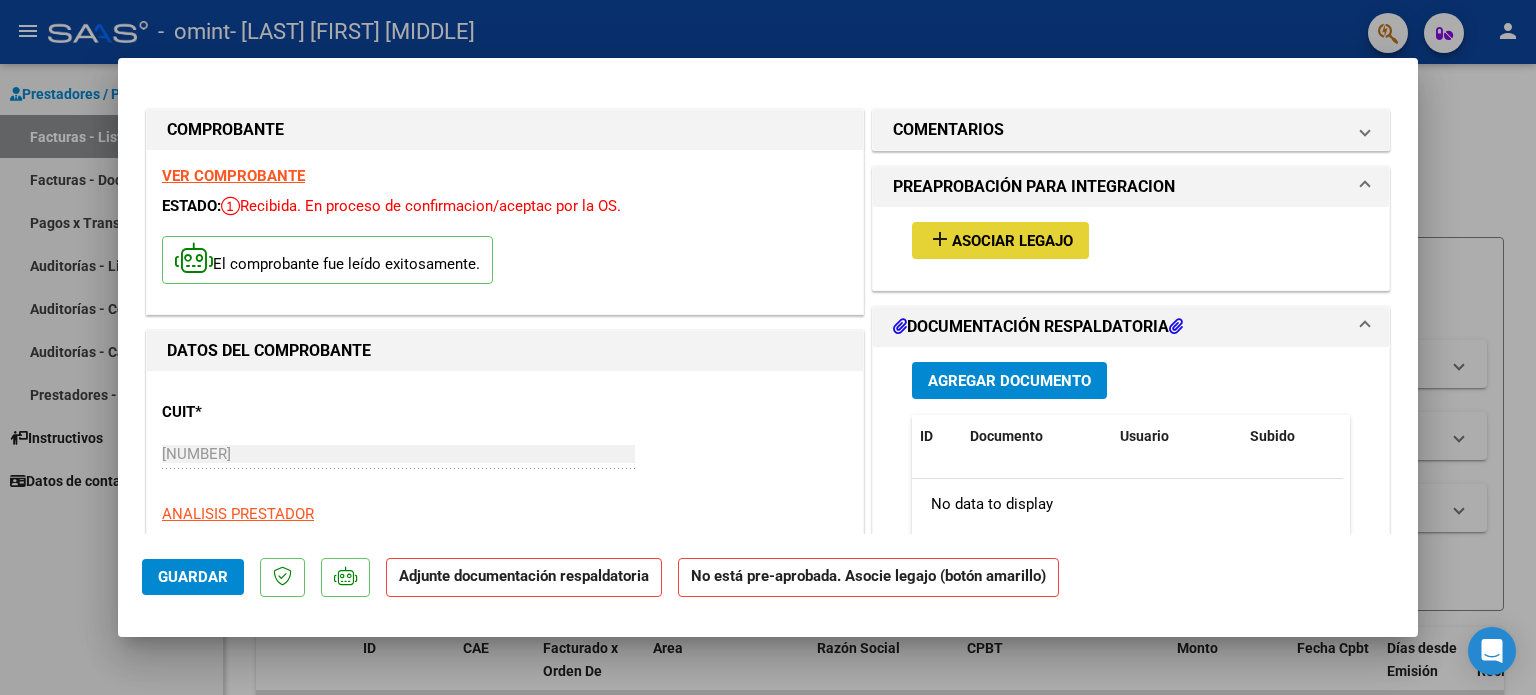 click on "Asociar Legajo" at bounding box center [1012, 241] 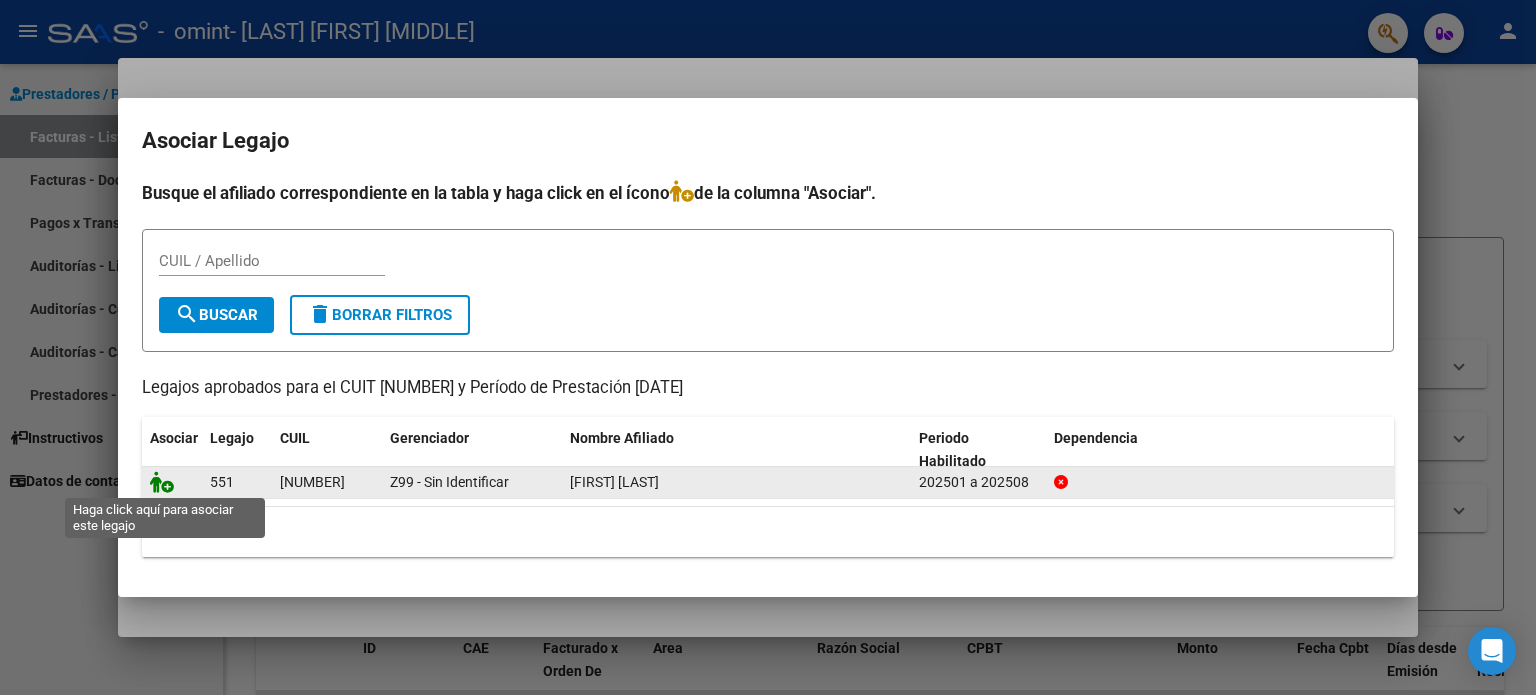 click 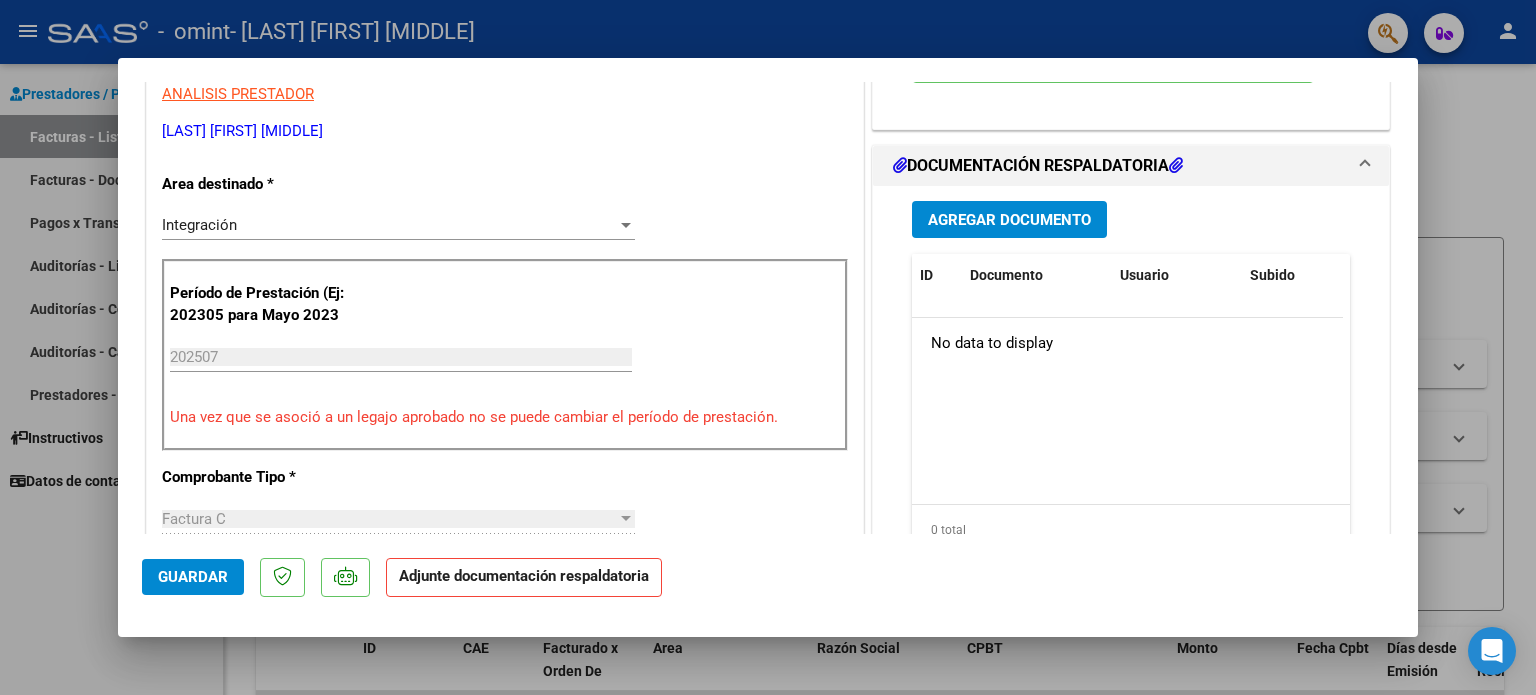 scroll, scrollTop: 300, scrollLeft: 0, axis: vertical 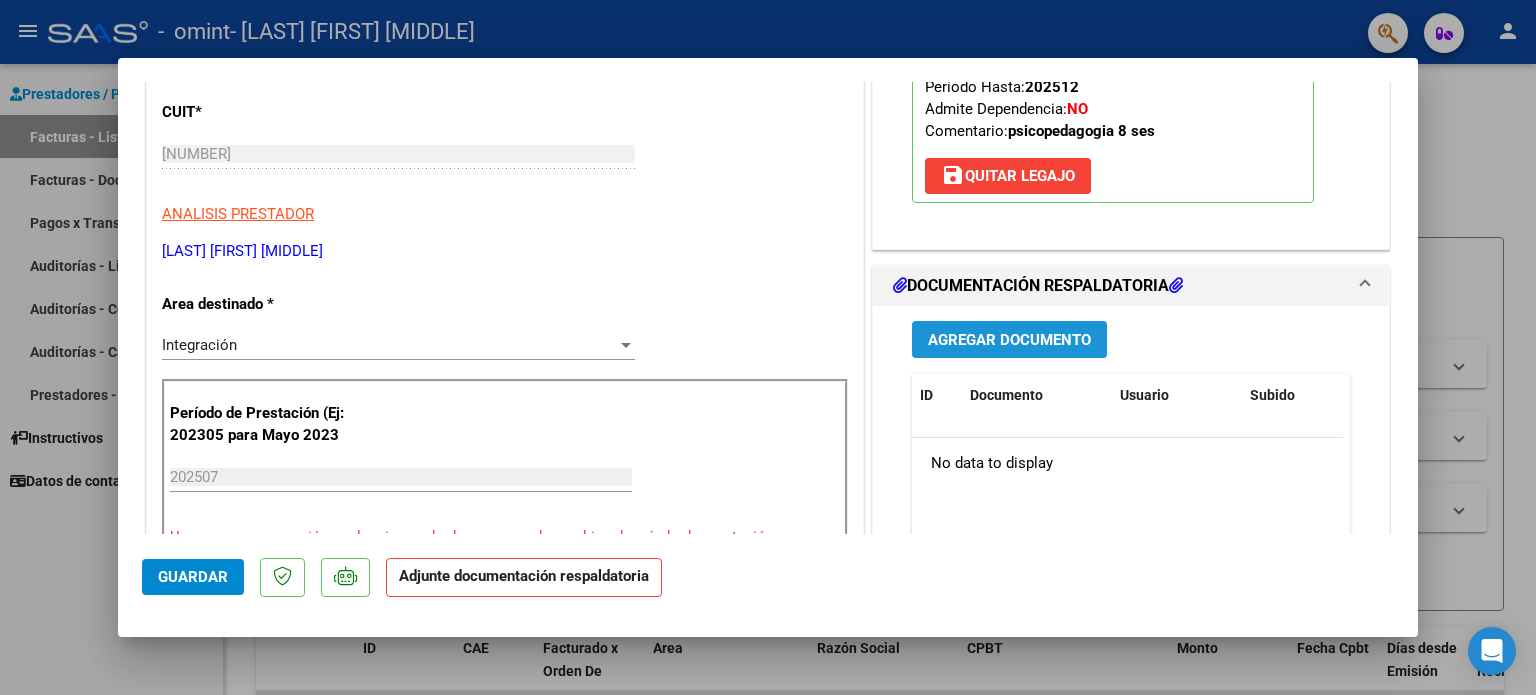 click on "Agregar Documento" at bounding box center (1009, 340) 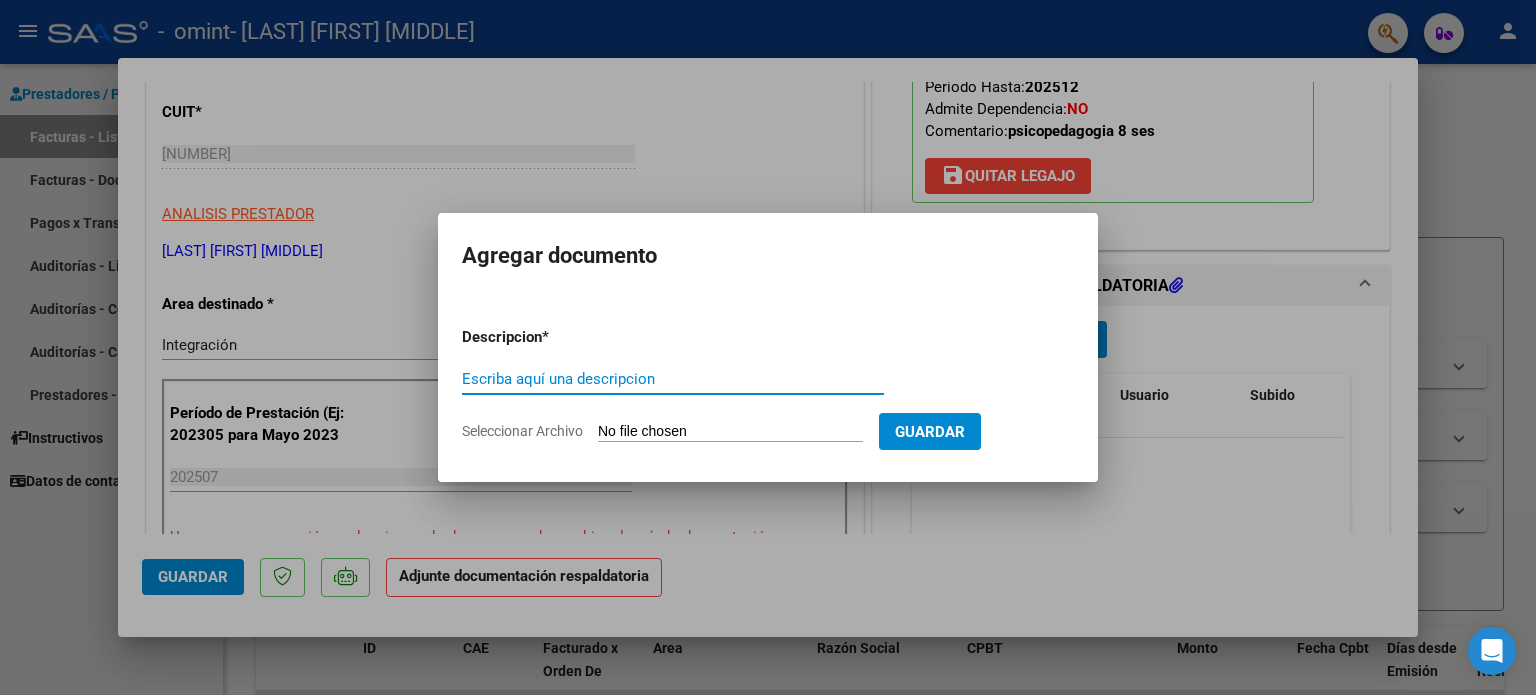 click on "Seleccionar Archivo" at bounding box center (730, 432) 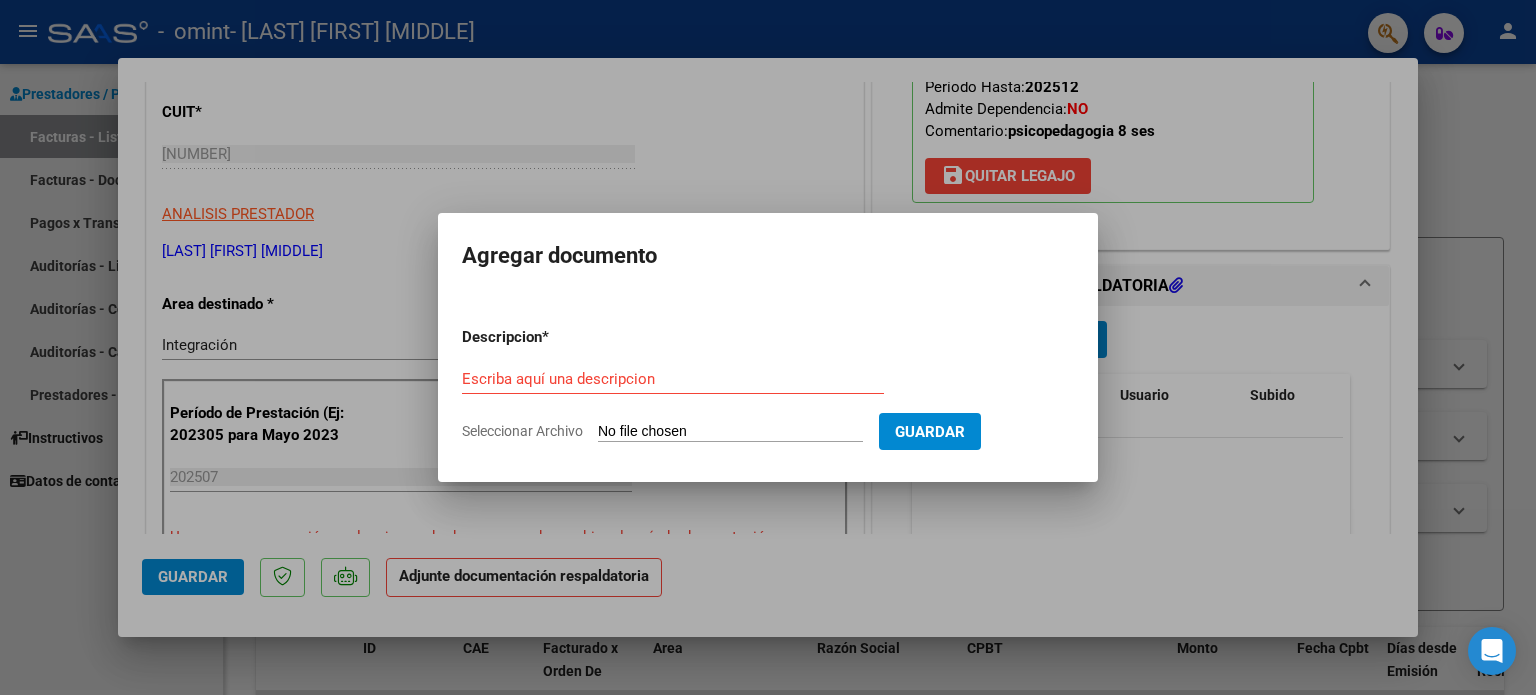 type on "C:\fakepath\[LAST] [FIRST] . [DATE].pdf" 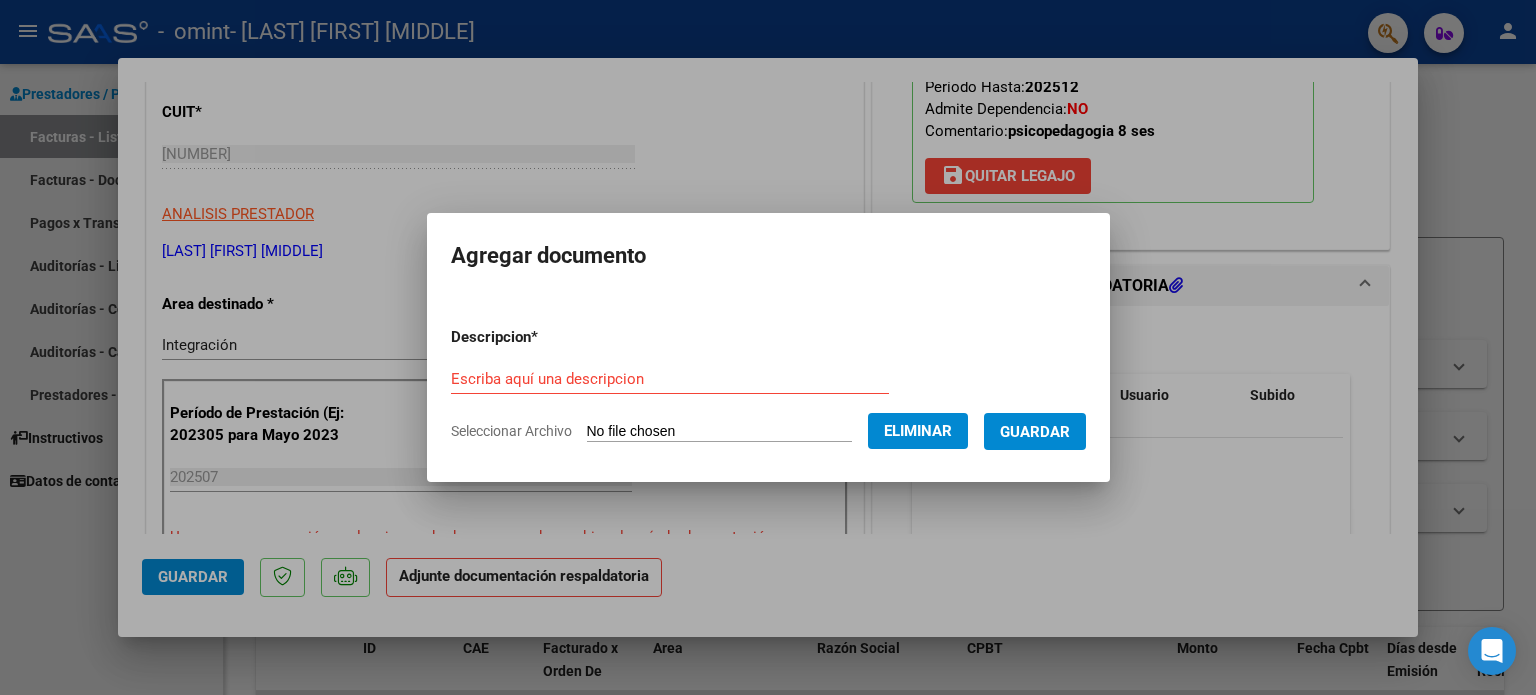 click on "Escriba aquí una descripcion" at bounding box center [670, 379] 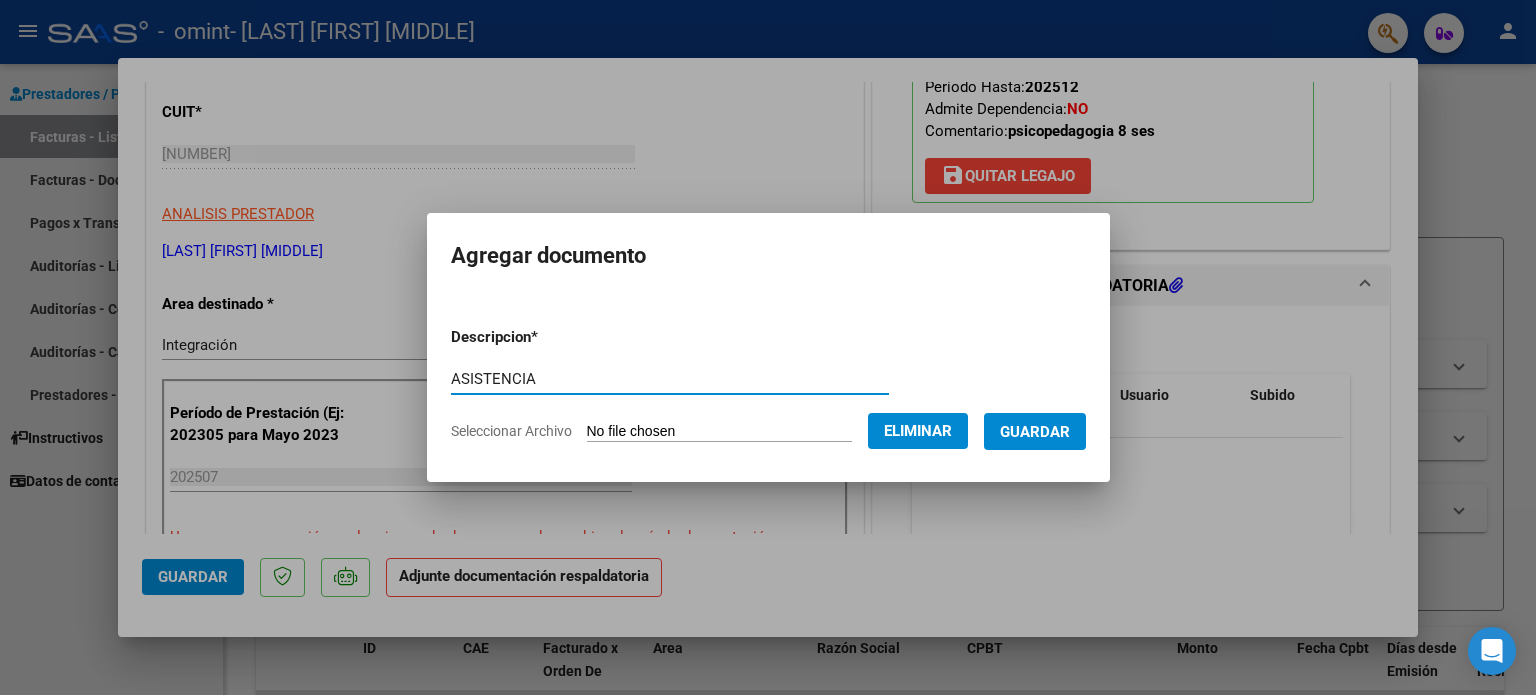 type on "ASISTENCIA" 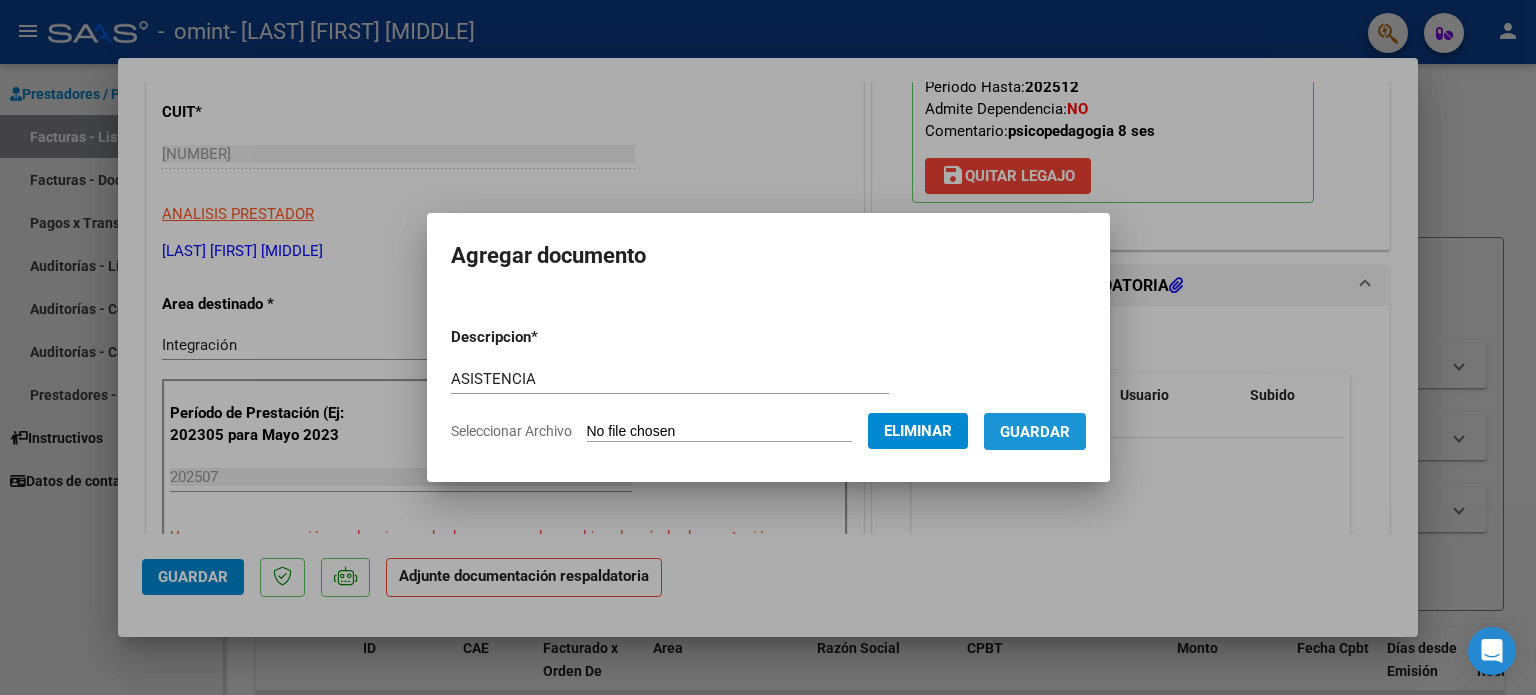 click on "Guardar" at bounding box center (1035, 432) 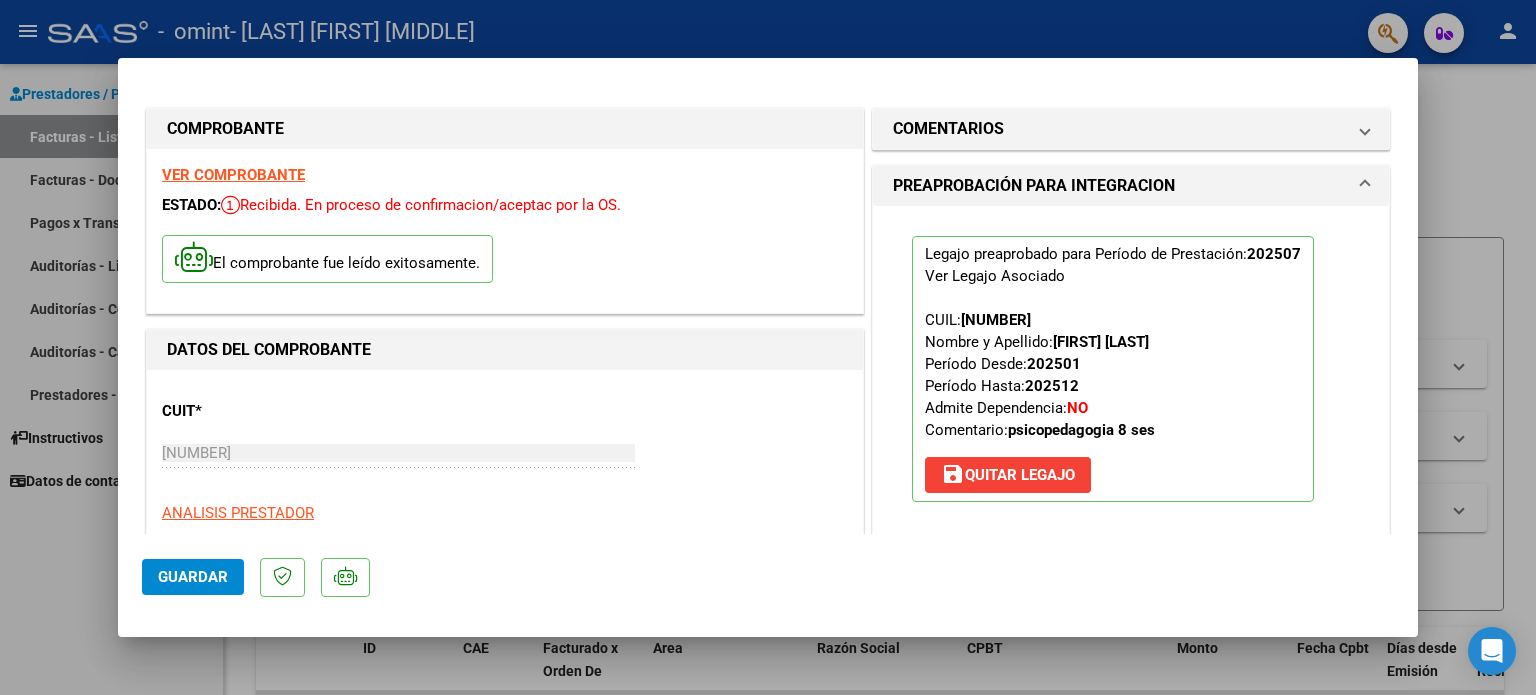 scroll, scrollTop: 0, scrollLeft: 0, axis: both 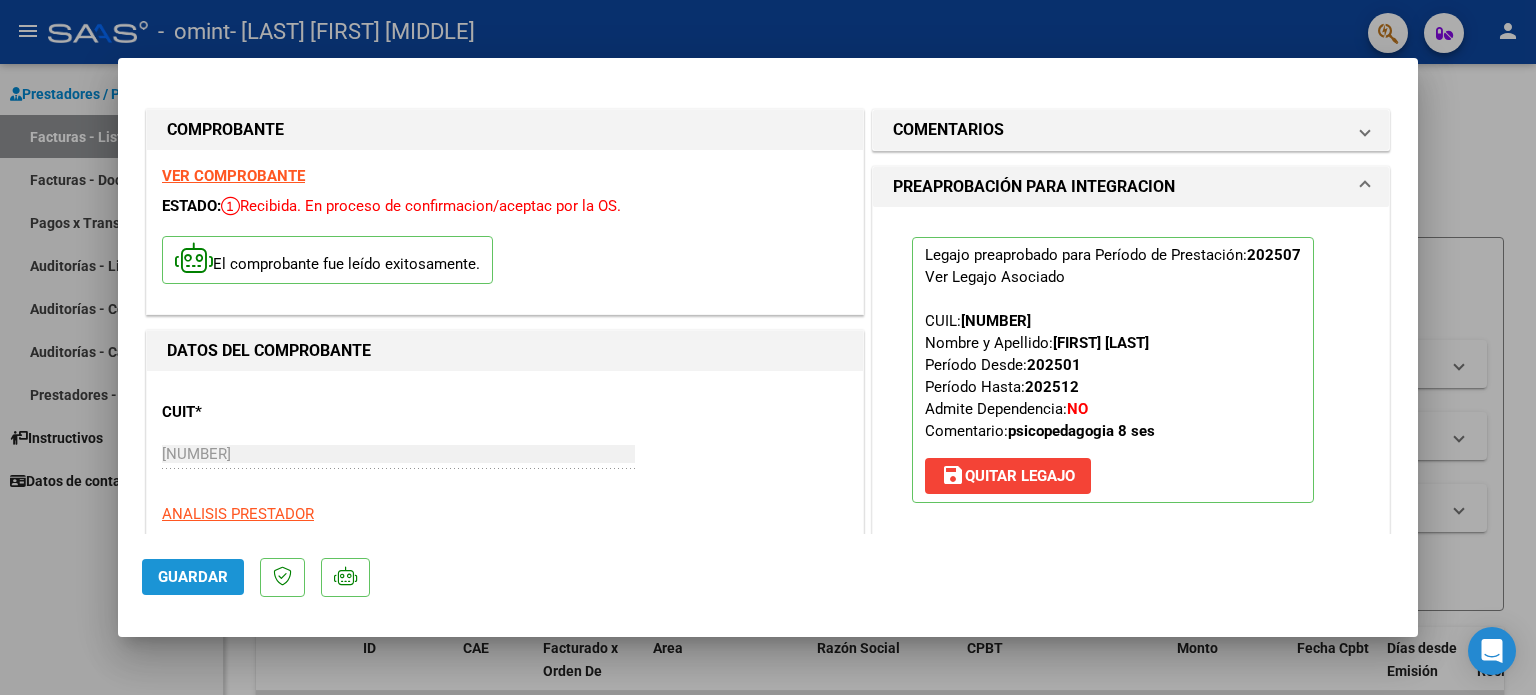 click on "Guardar" 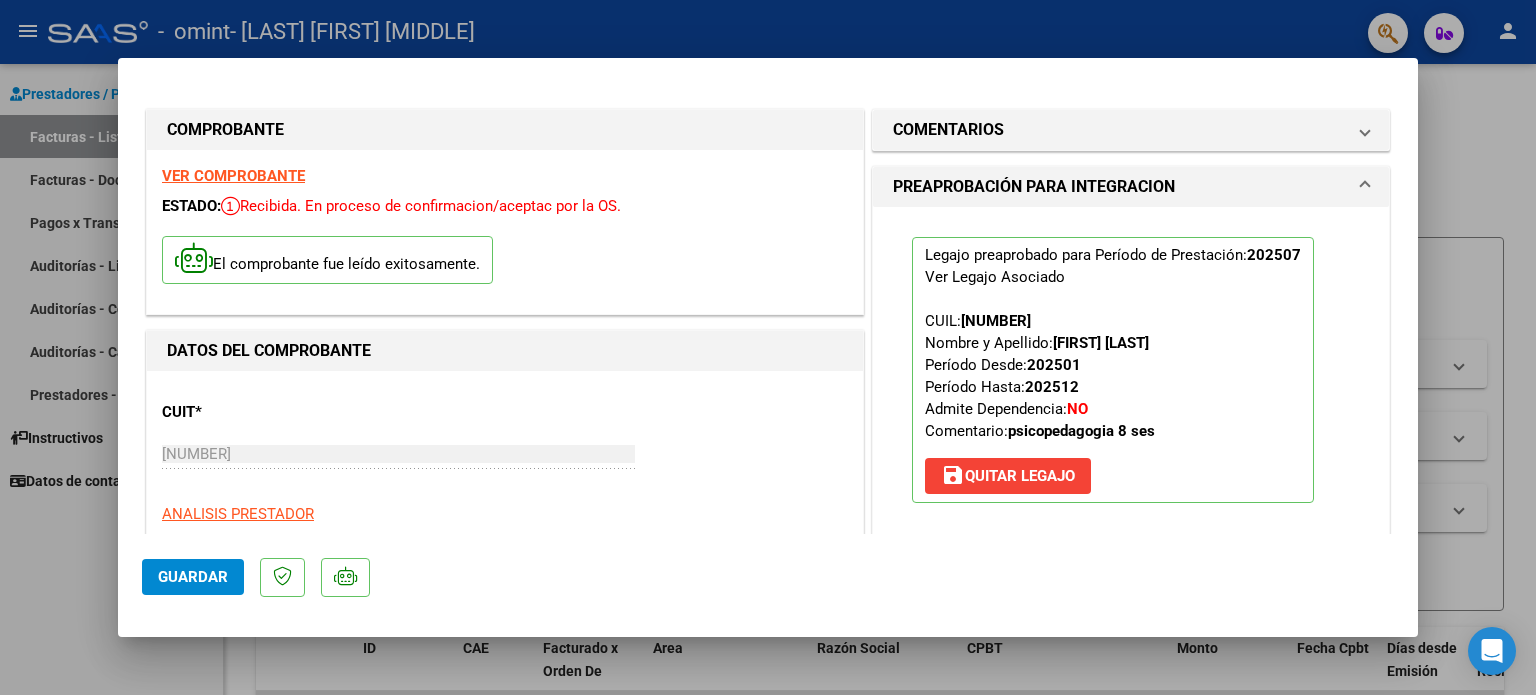click at bounding box center [768, 347] 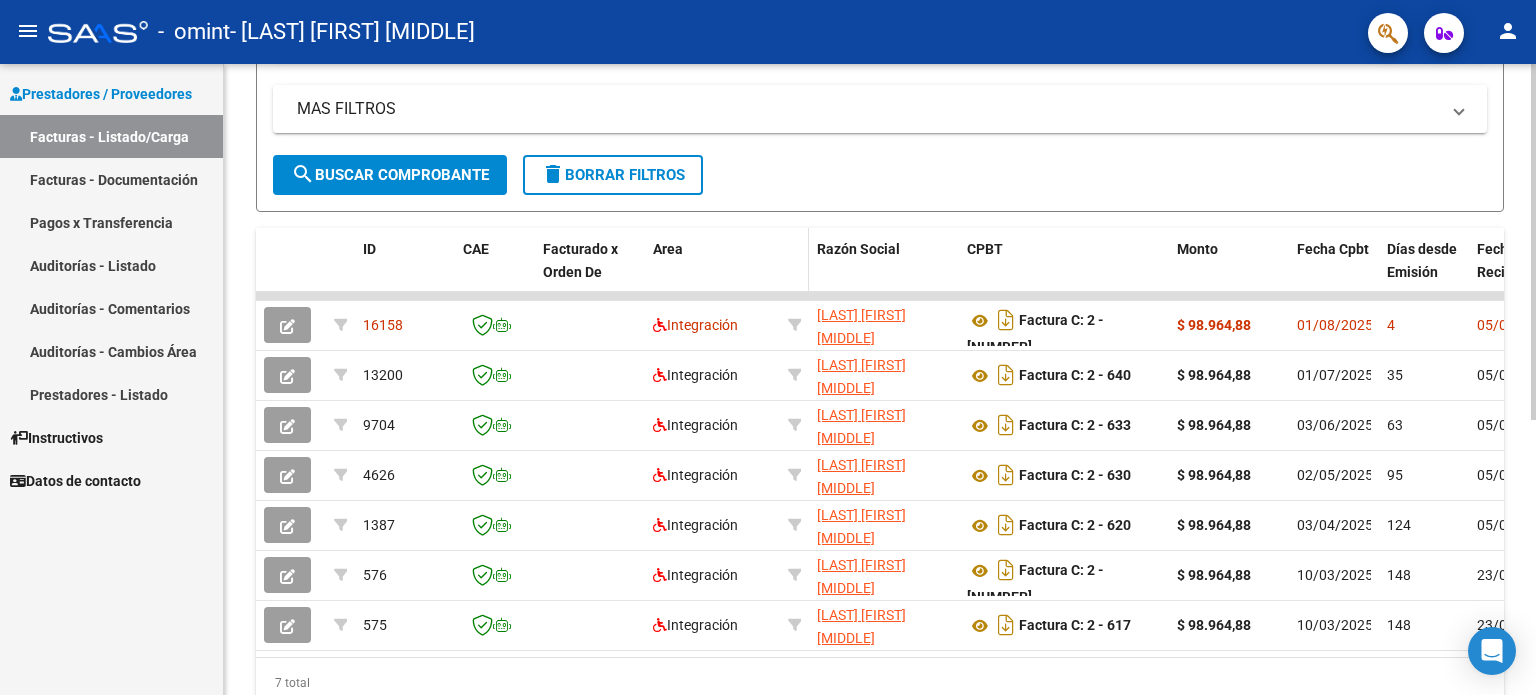 scroll, scrollTop: 400, scrollLeft: 0, axis: vertical 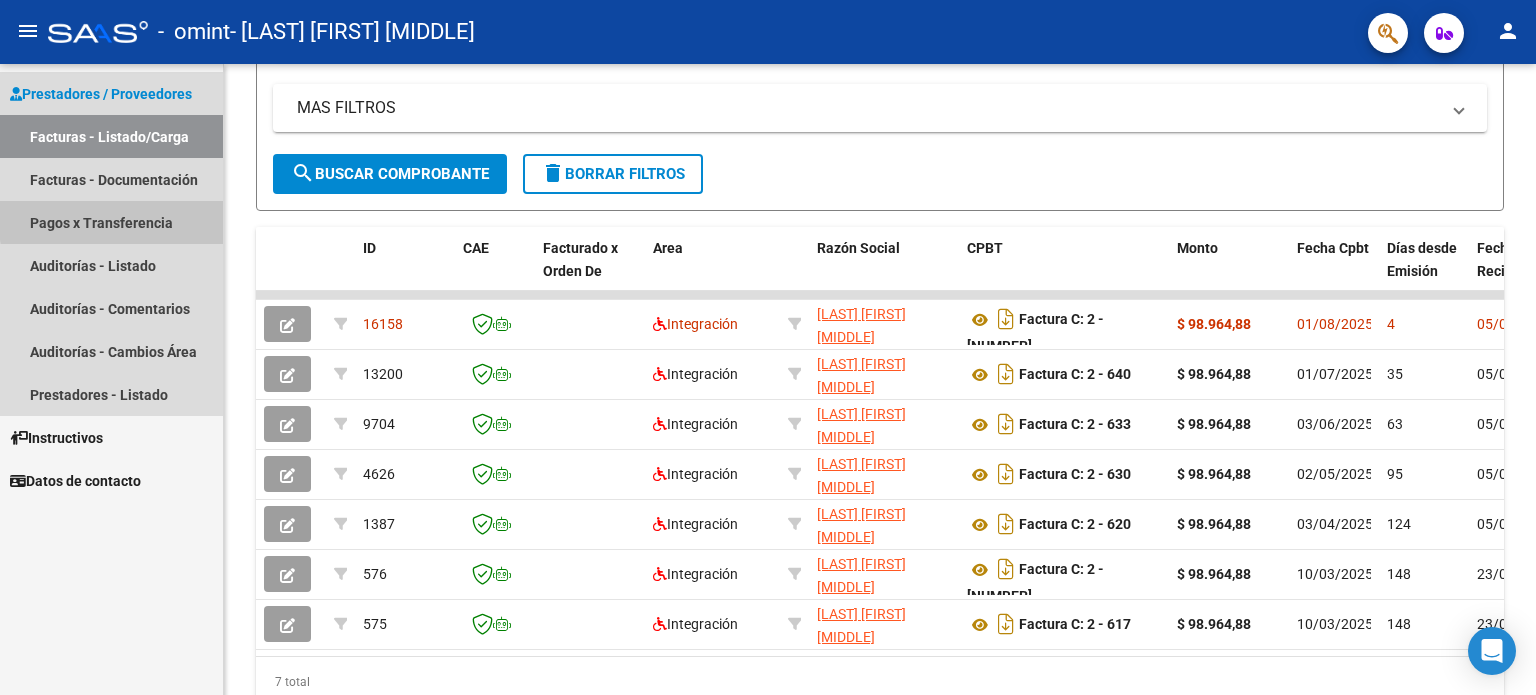 click on "Pagos x Transferencia" at bounding box center (111, 222) 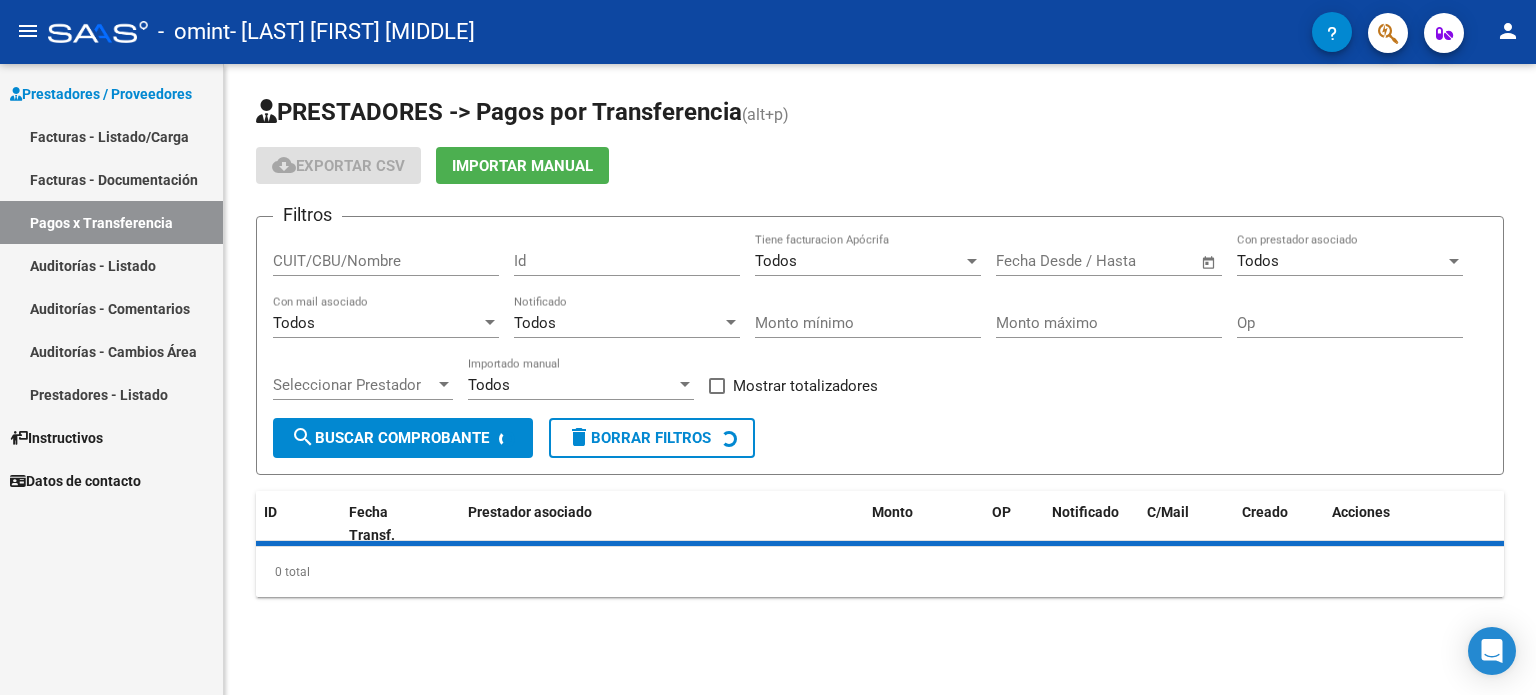 scroll, scrollTop: 0, scrollLeft: 0, axis: both 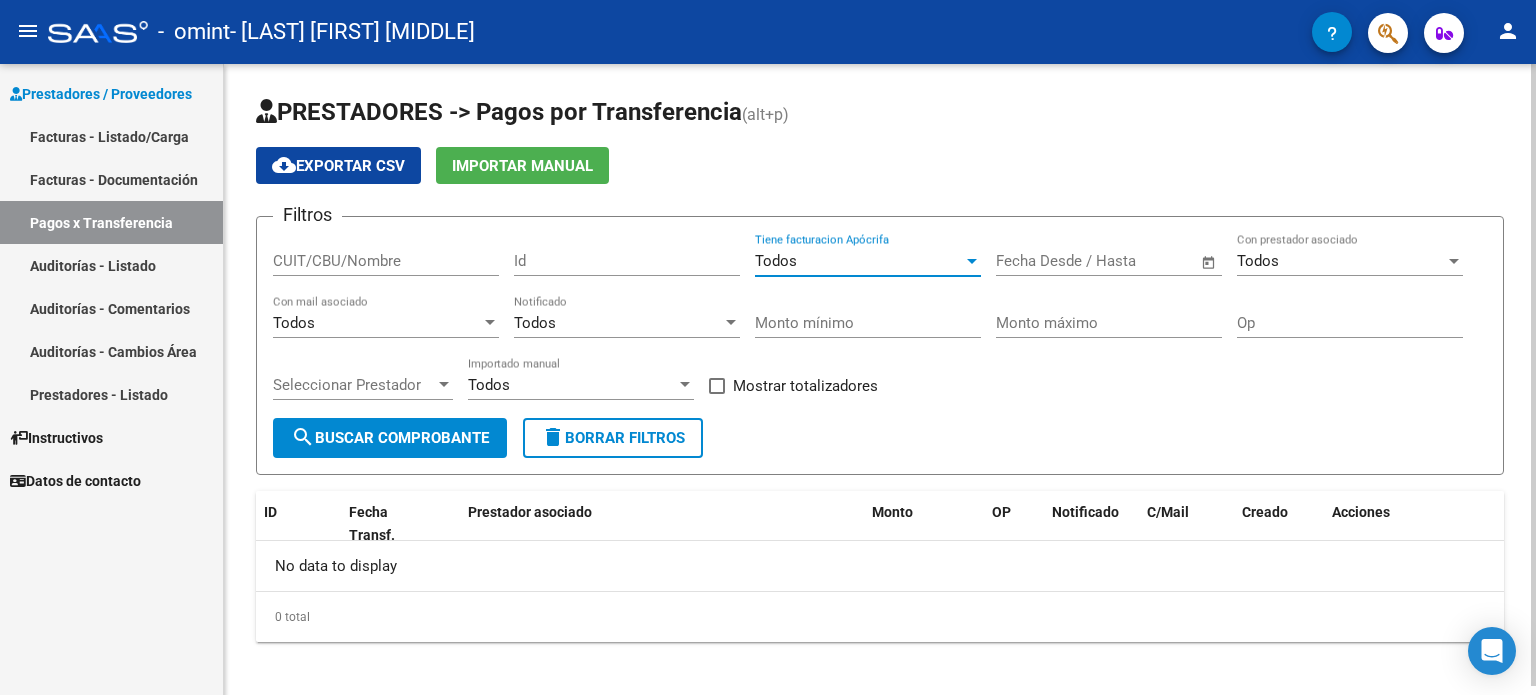click at bounding box center (972, 261) 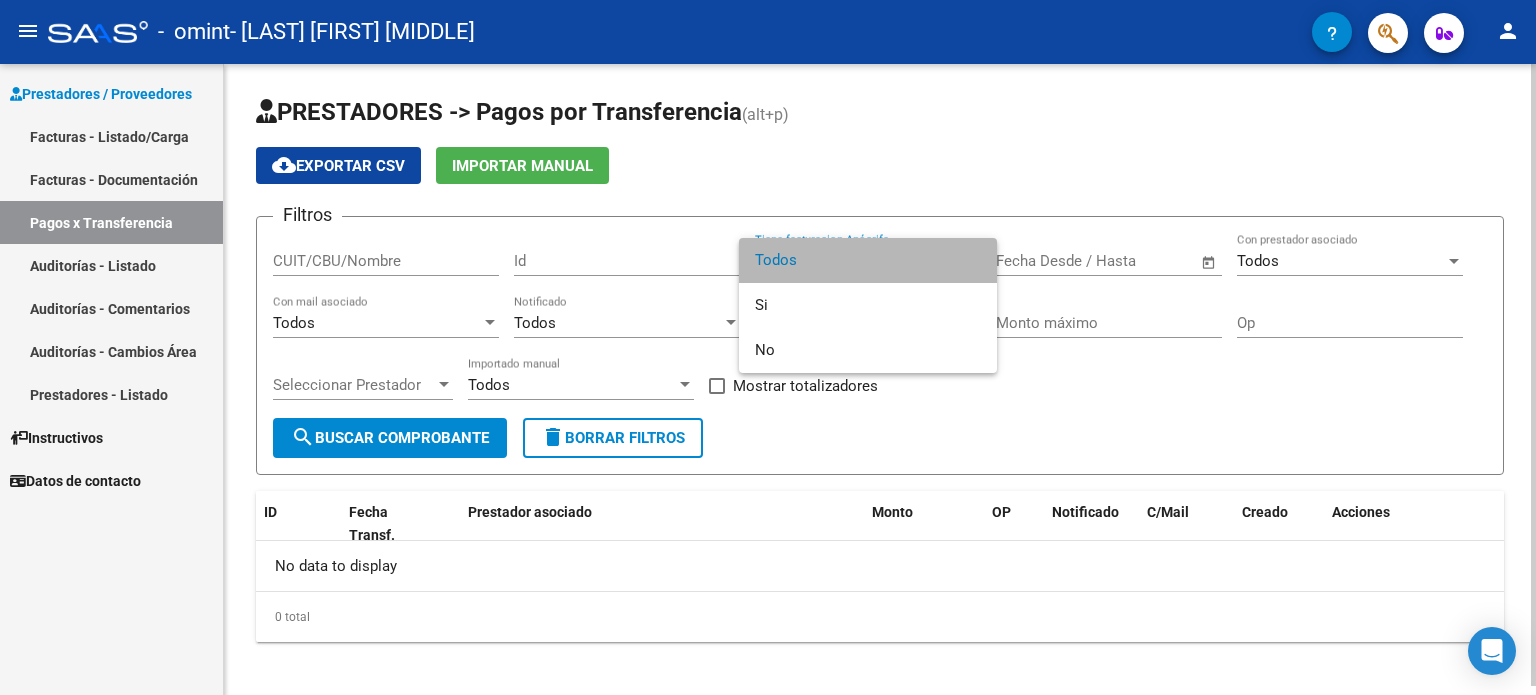 click on "Todos" at bounding box center (868, 260) 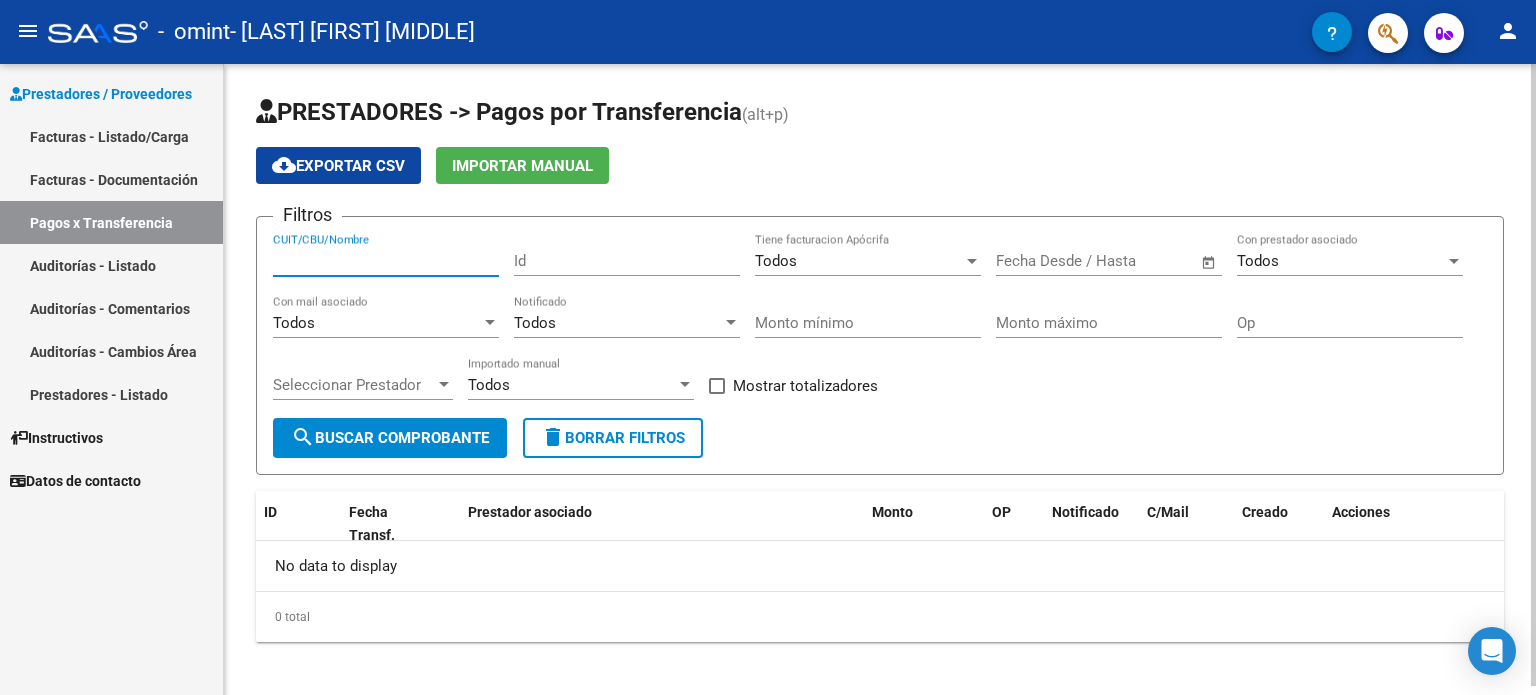 click on "CUIT/CBU/Nombre" at bounding box center [386, 261] 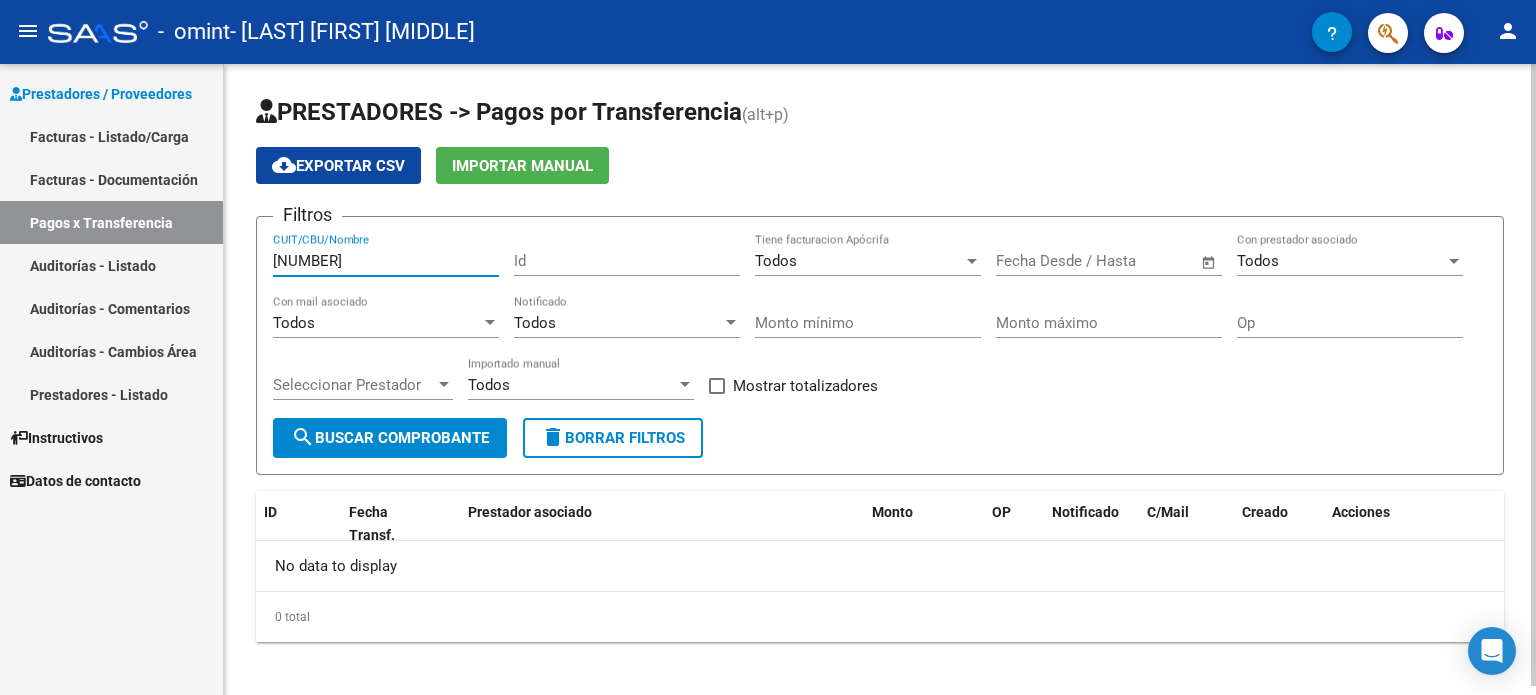 click on "search  Buscar Comprobante" 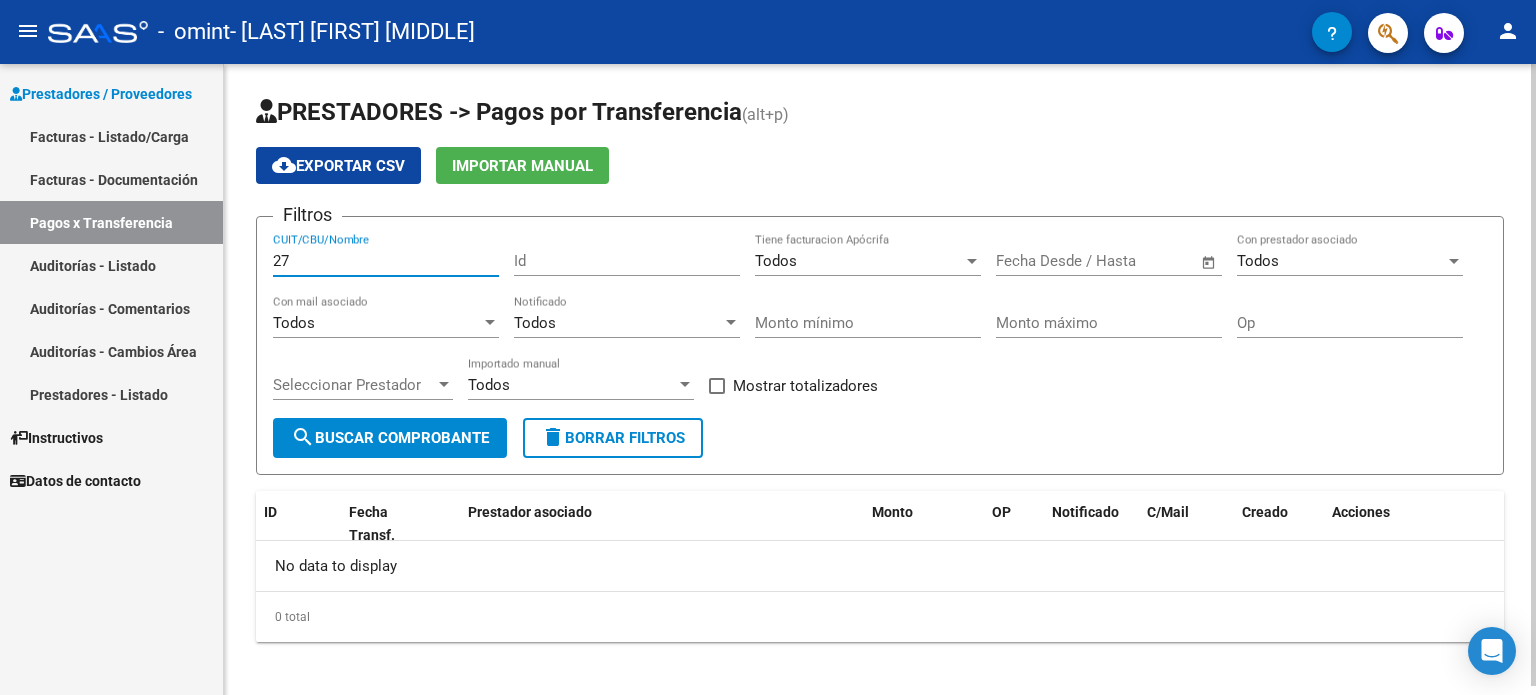 type on "2" 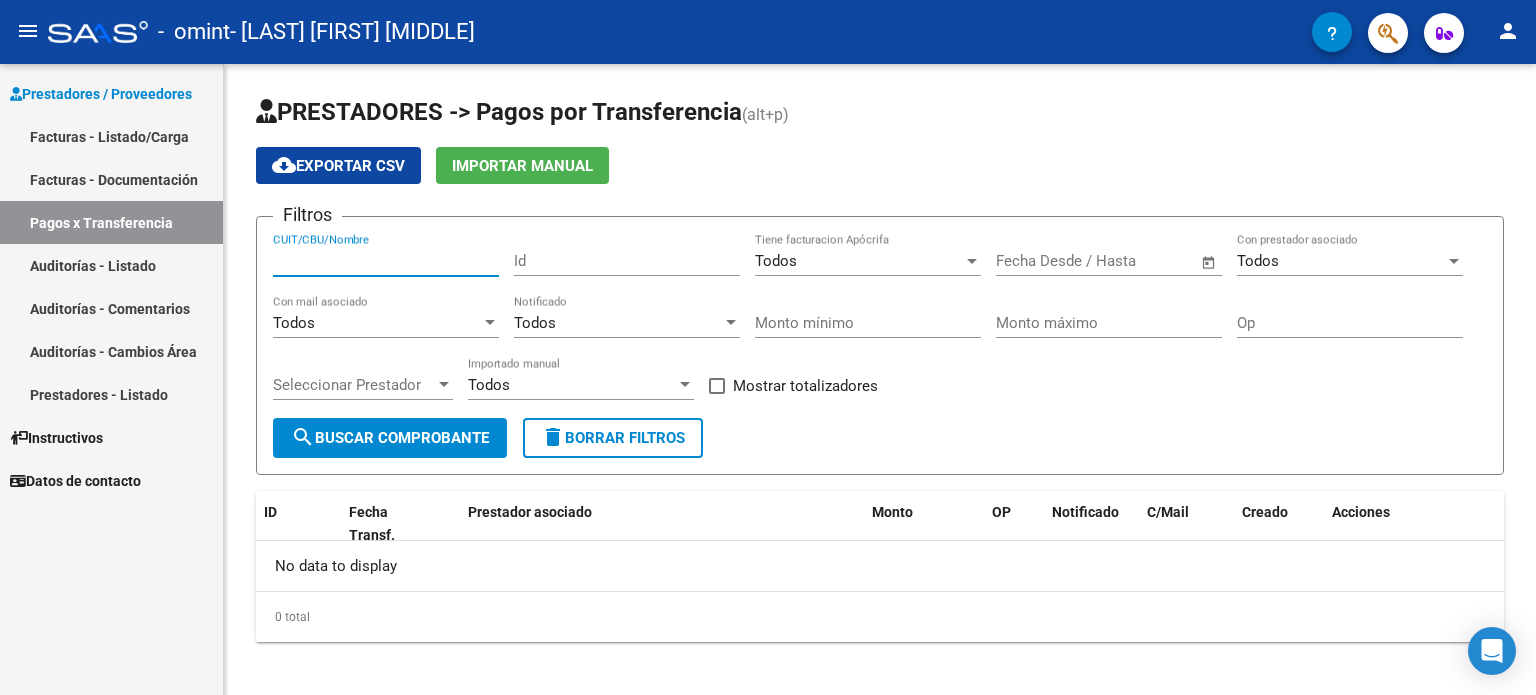 type 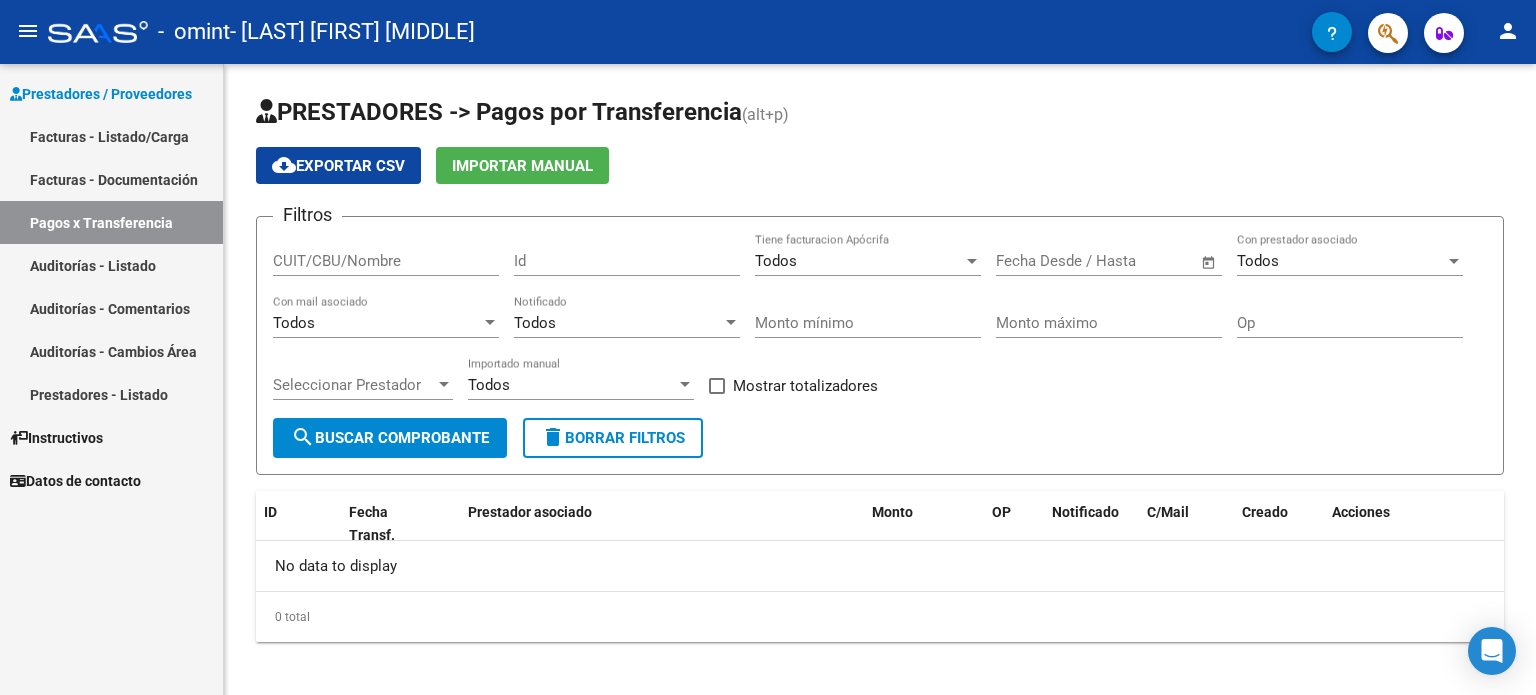 click on "Prestadores / Proveedores Facturas - Listado/Carga Facturas - Documentación Pagos x Transferencia Auditorías - Listado Auditorías - Comentarios Auditorías - Cambios Área Prestadores - Listado    Instructivos    Datos de contacto" at bounding box center (111, 379) 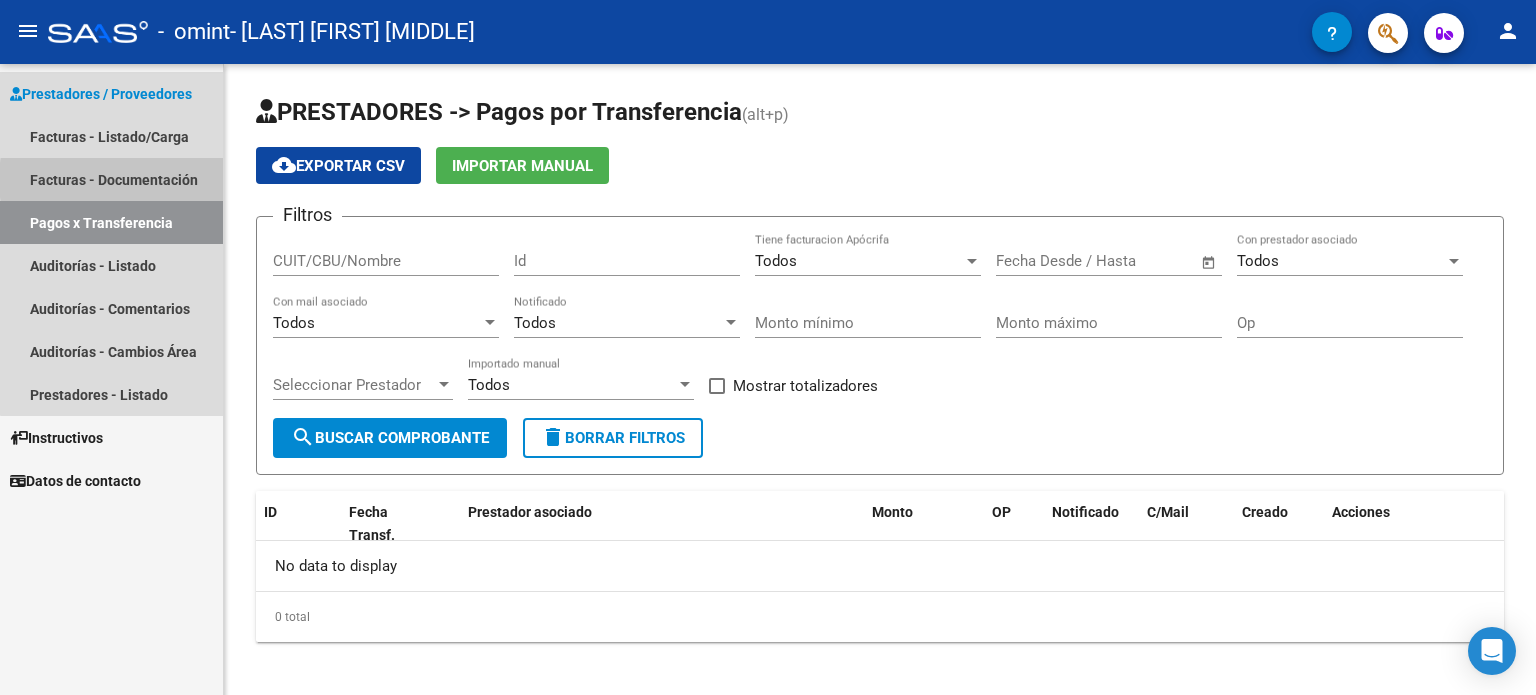 click on "Facturas - Documentación" at bounding box center (111, 179) 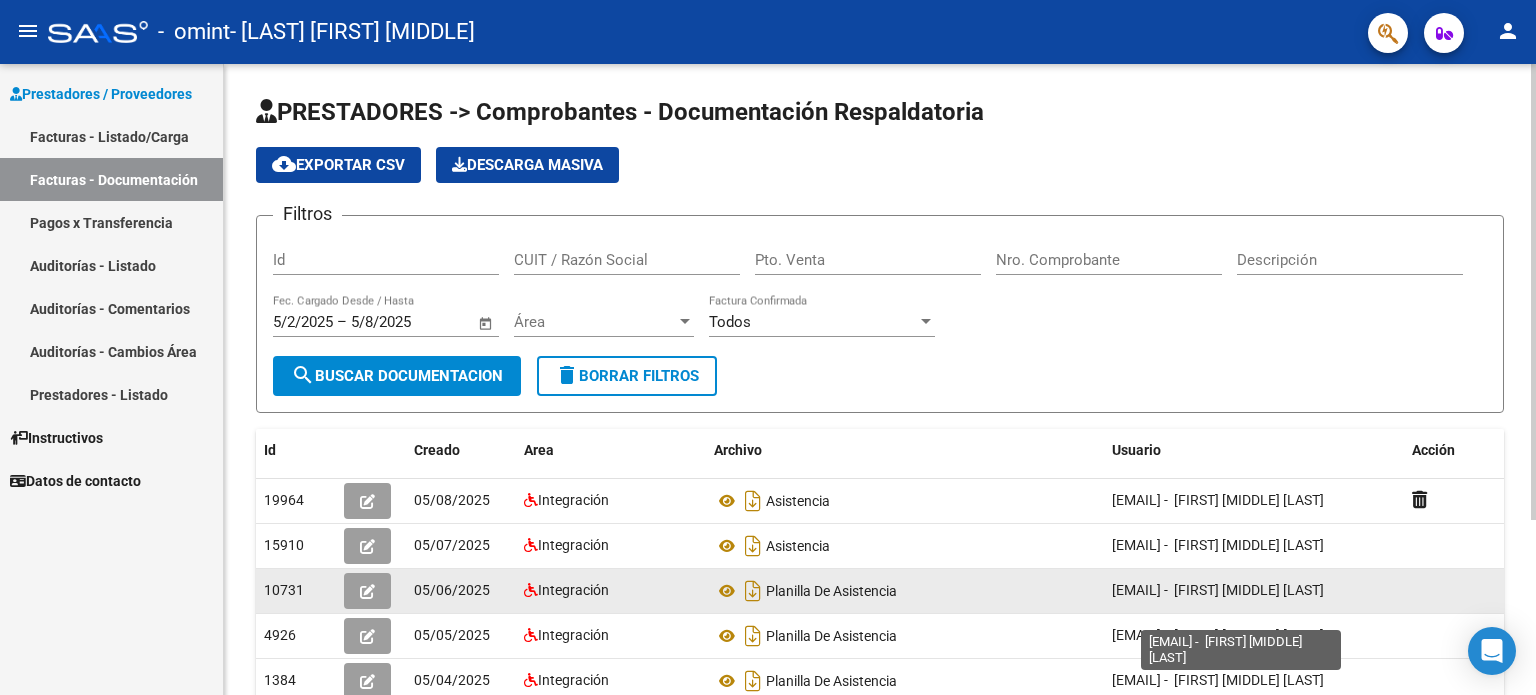 scroll, scrollTop: 3, scrollLeft: 0, axis: vertical 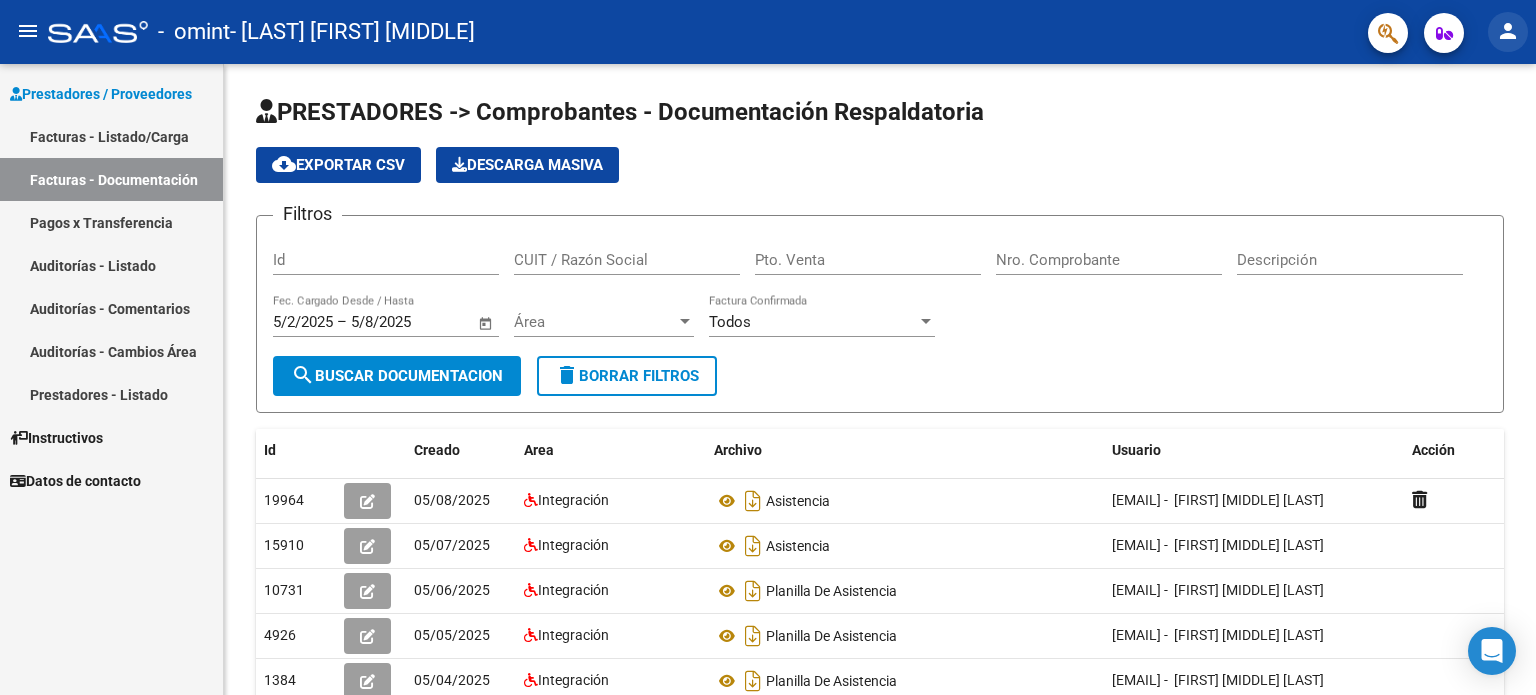 click on "person" 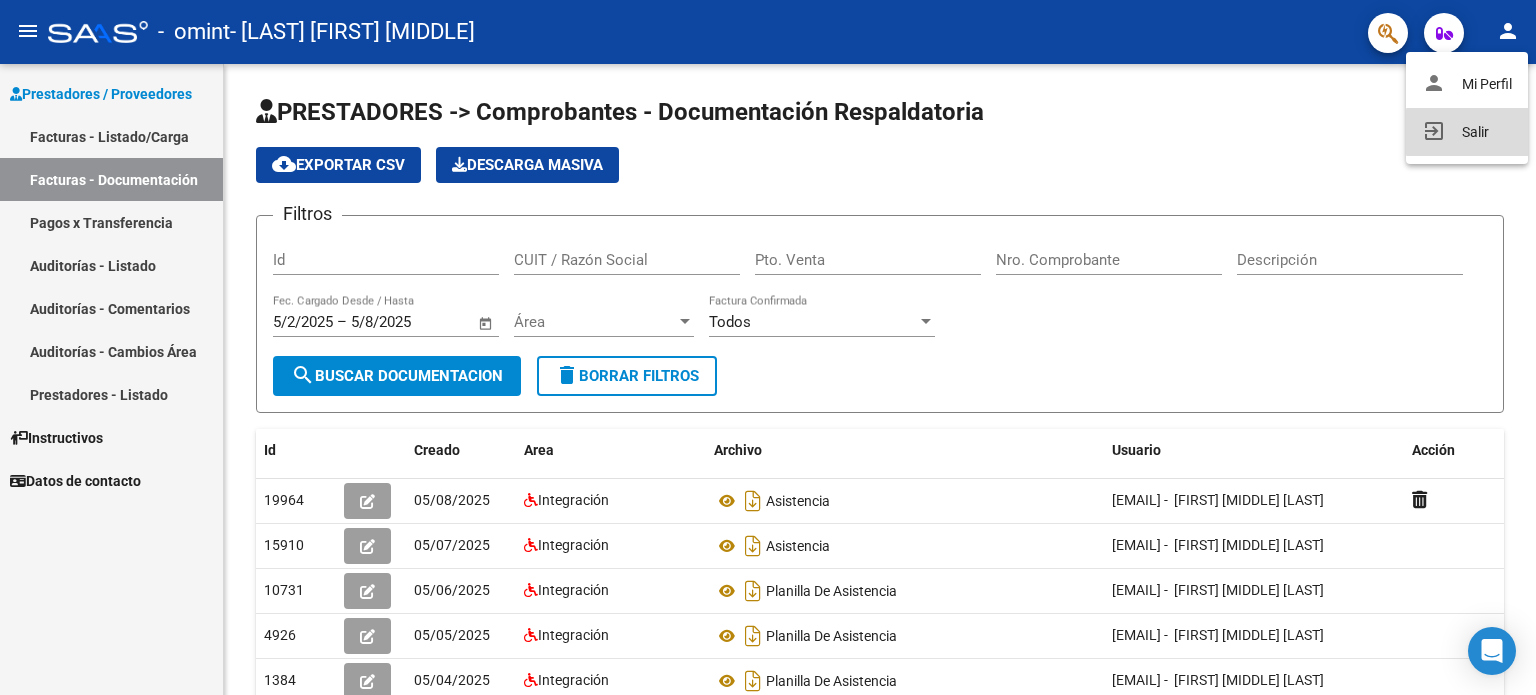 click on "exit_to_app  Salir" at bounding box center (1467, 132) 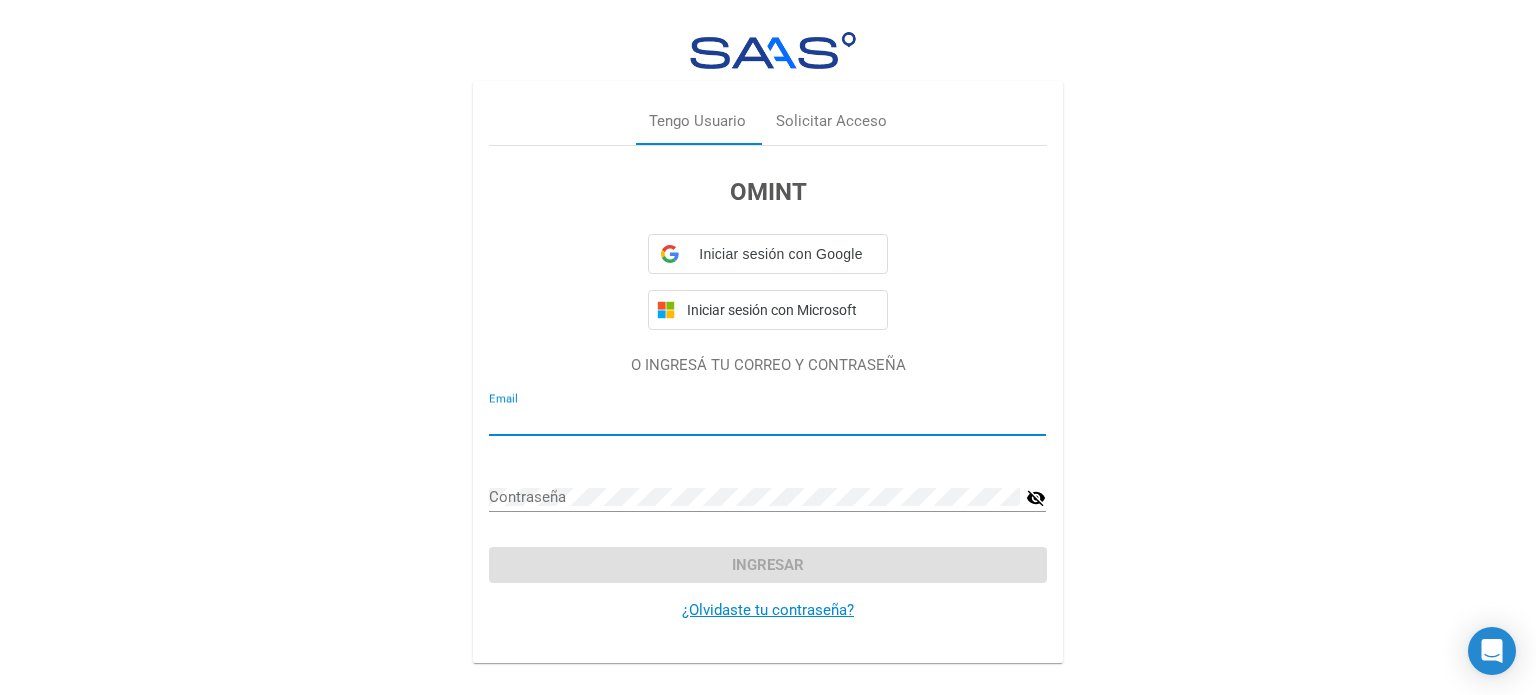 type on "[EMAIL]" 